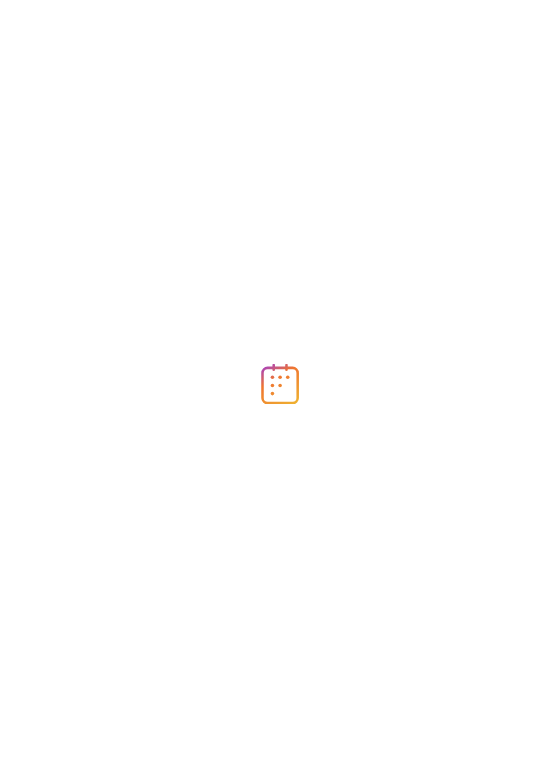 scroll, scrollTop: 0, scrollLeft: 0, axis: both 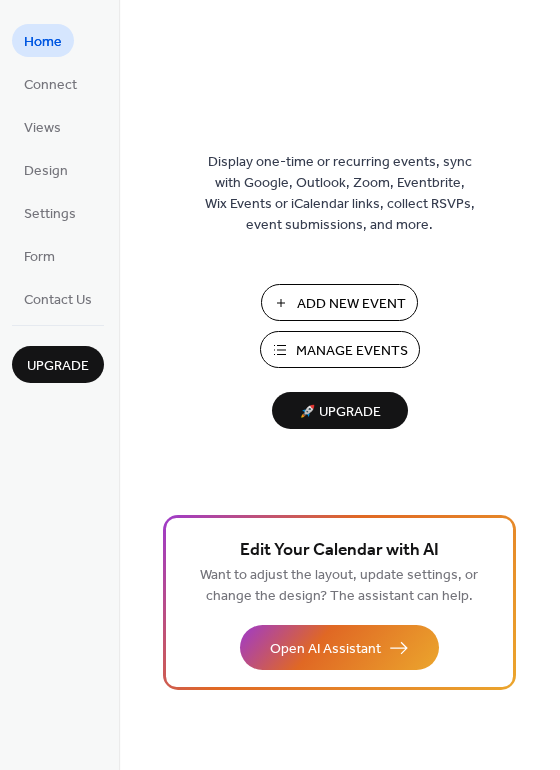 click on "Manage Events" at bounding box center [352, 351] 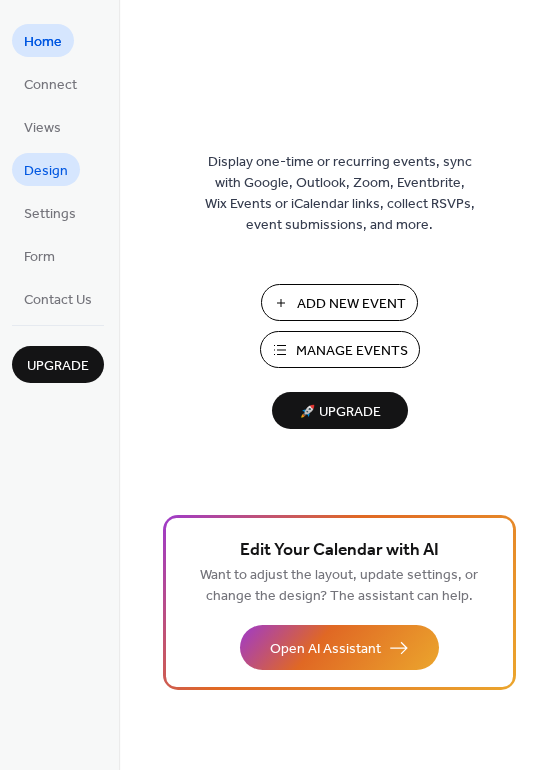 click on "Design" at bounding box center (46, 171) 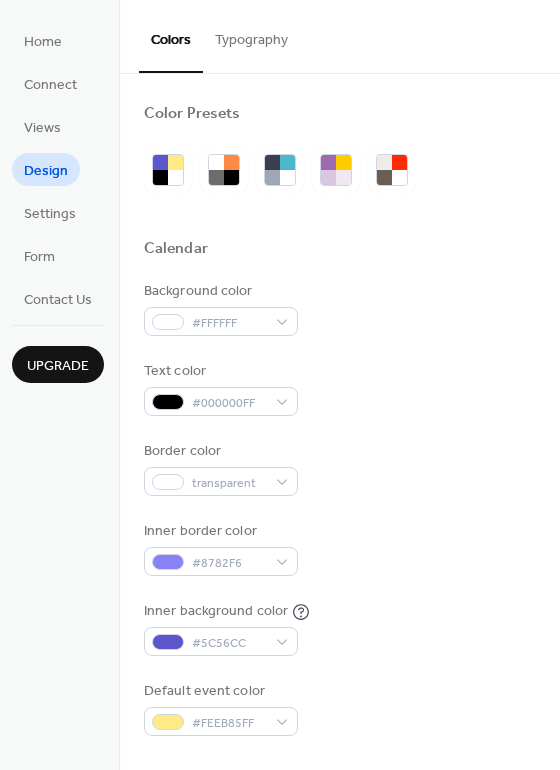 click on "Background color #FFFFFF Text color #000000FF Border color transparent Inner border color #8782F6 Inner background color #5C56CC Default event color #FEEB85FF" at bounding box center (339, 508) 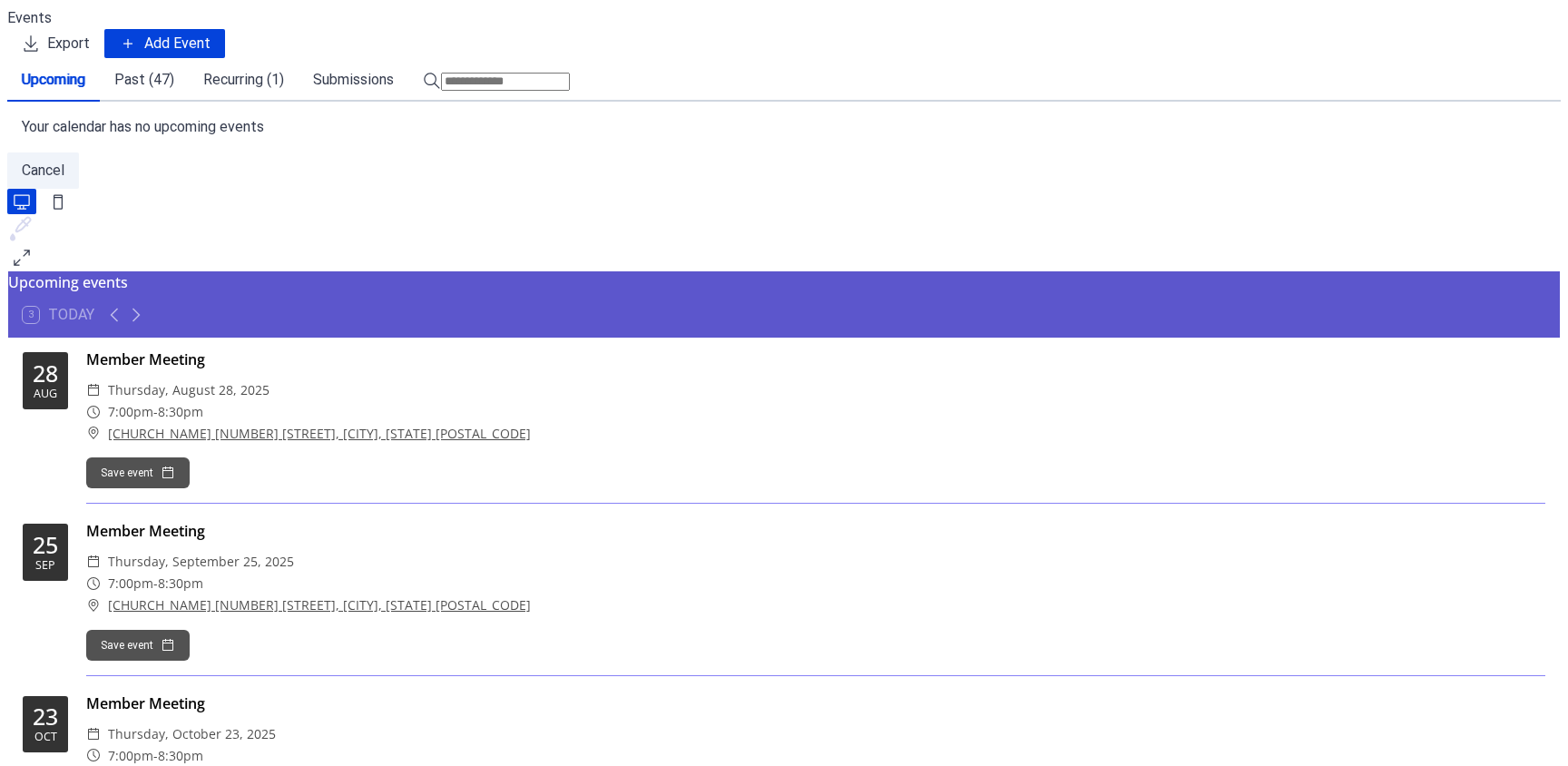 scroll, scrollTop: 0, scrollLeft: 0, axis: both 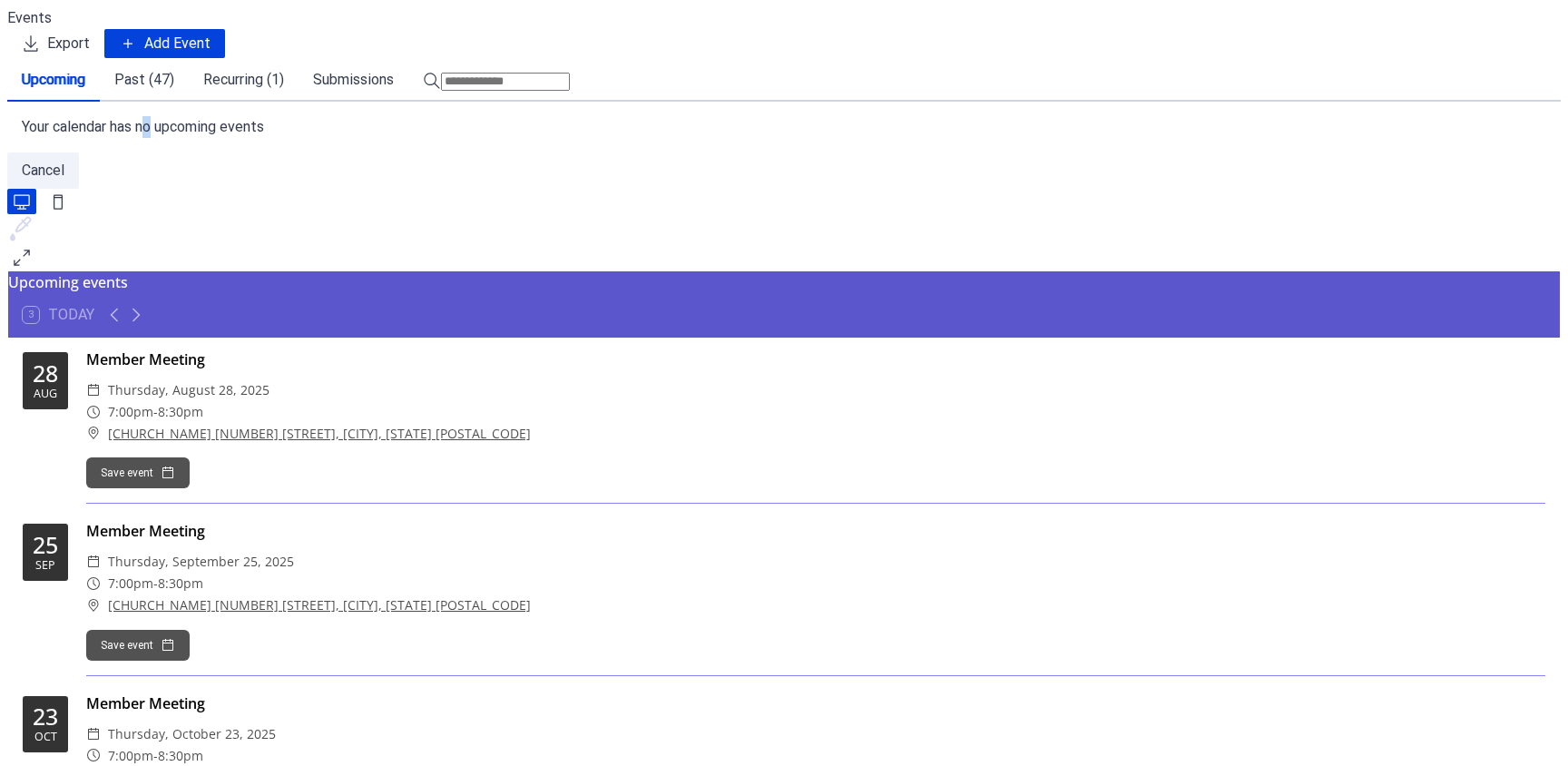 drag, startPoint x: 132, startPoint y: 177, endPoint x: 227, endPoint y: 167, distance: 95.52487 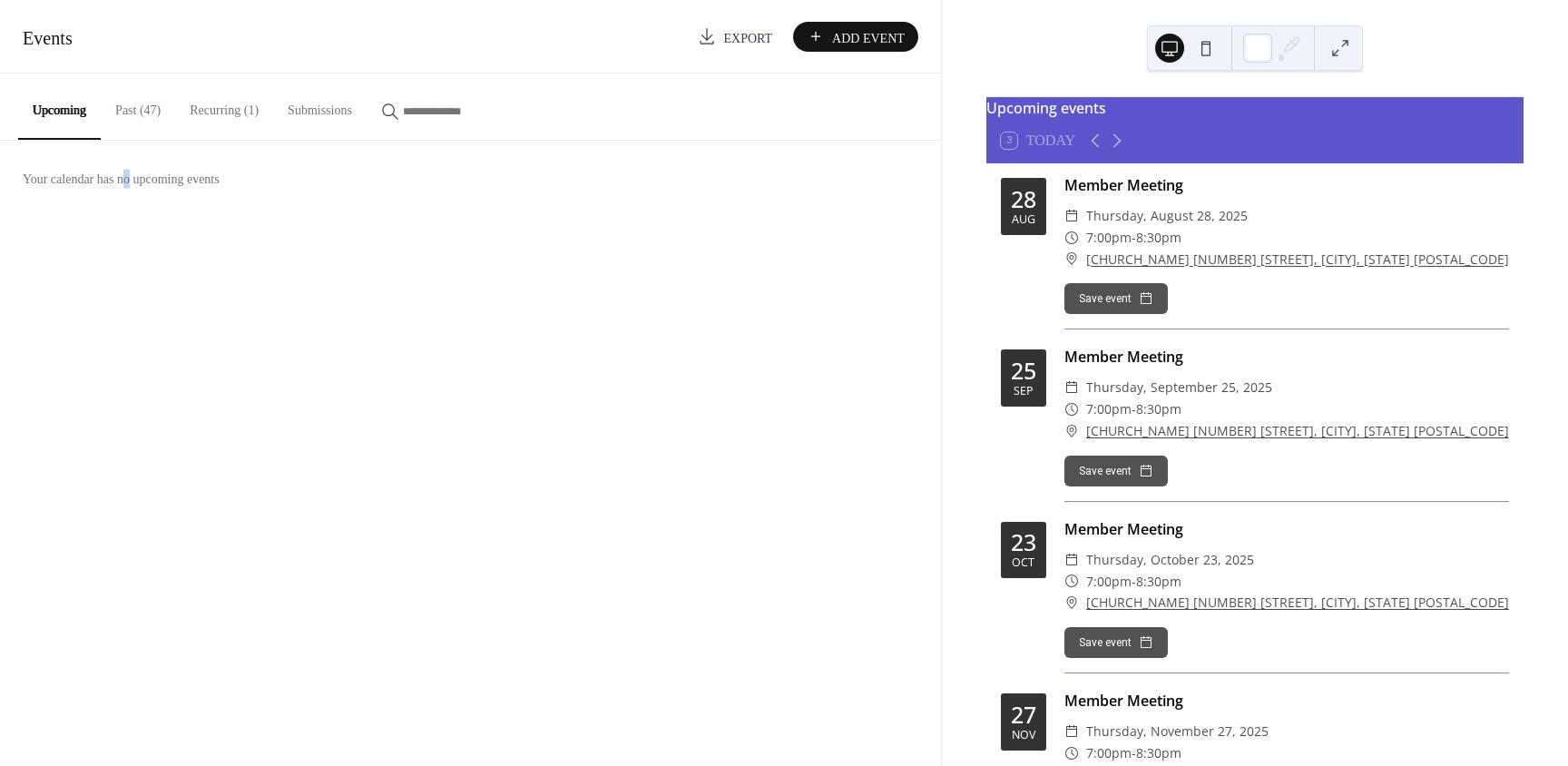 click on "Recurring (1)" at bounding box center (224, 105) 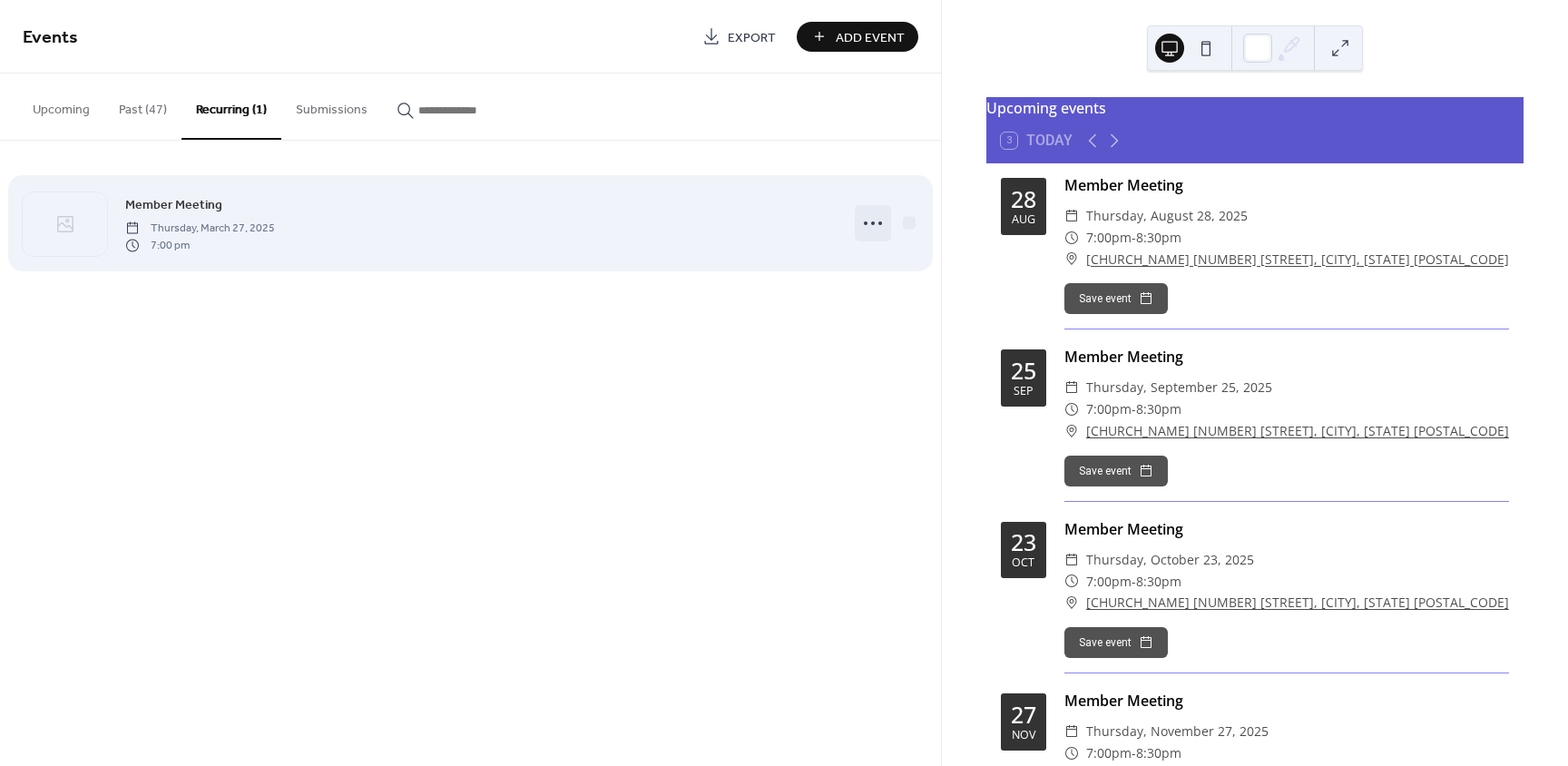 click 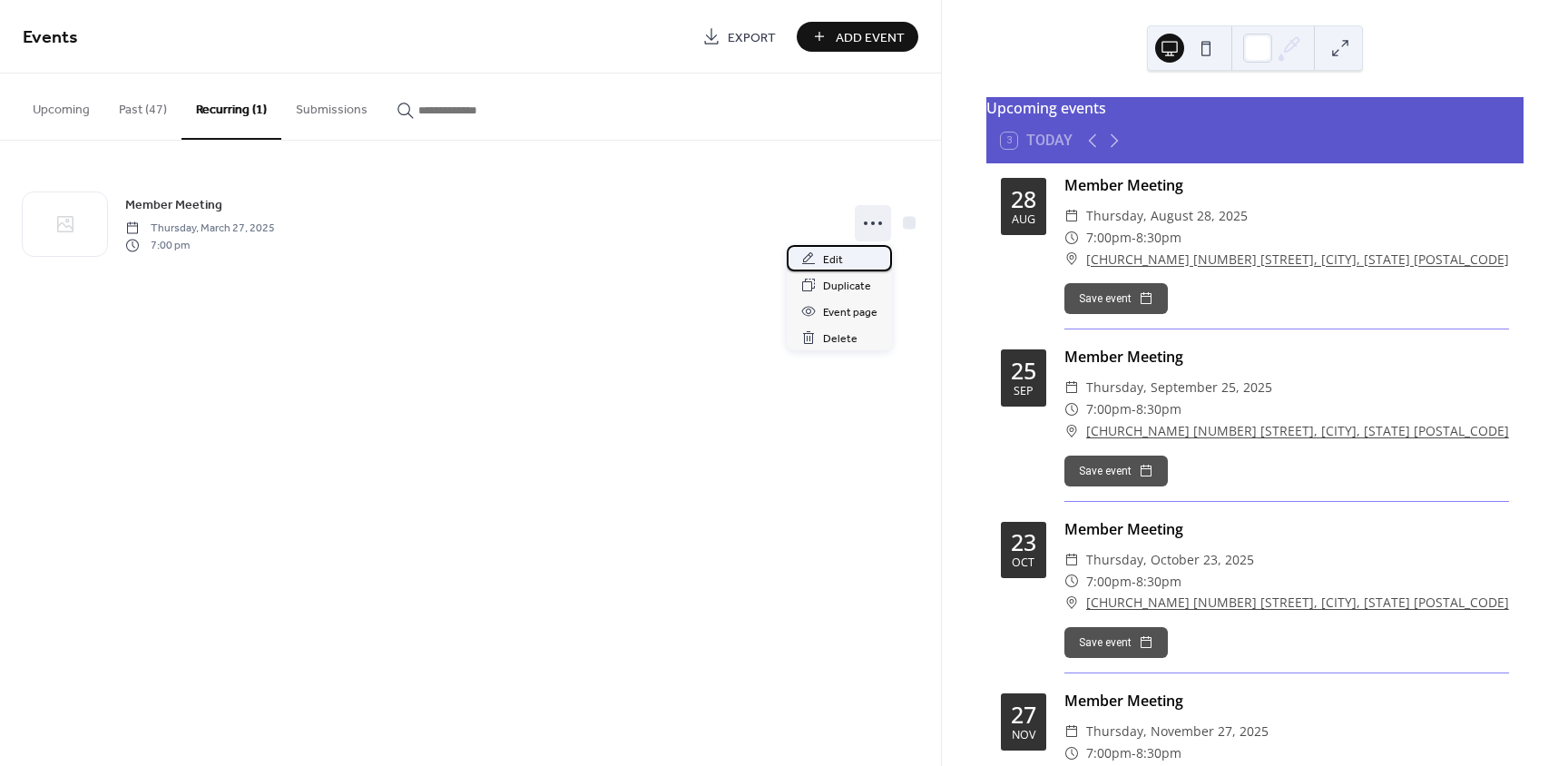 click on "Edit" at bounding box center [833, 260] 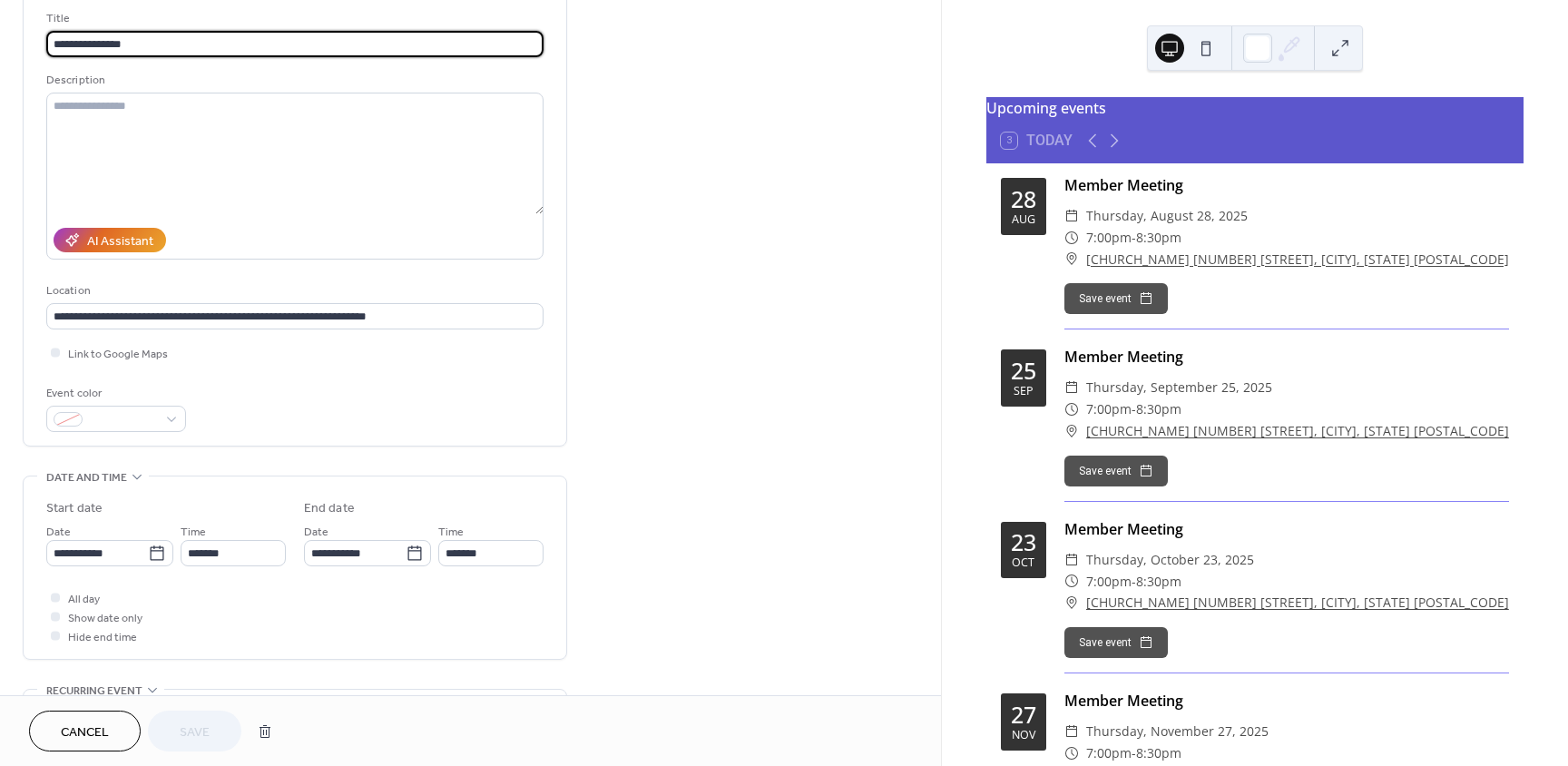 scroll, scrollTop: 91, scrollLeft: 0, axis: vertical 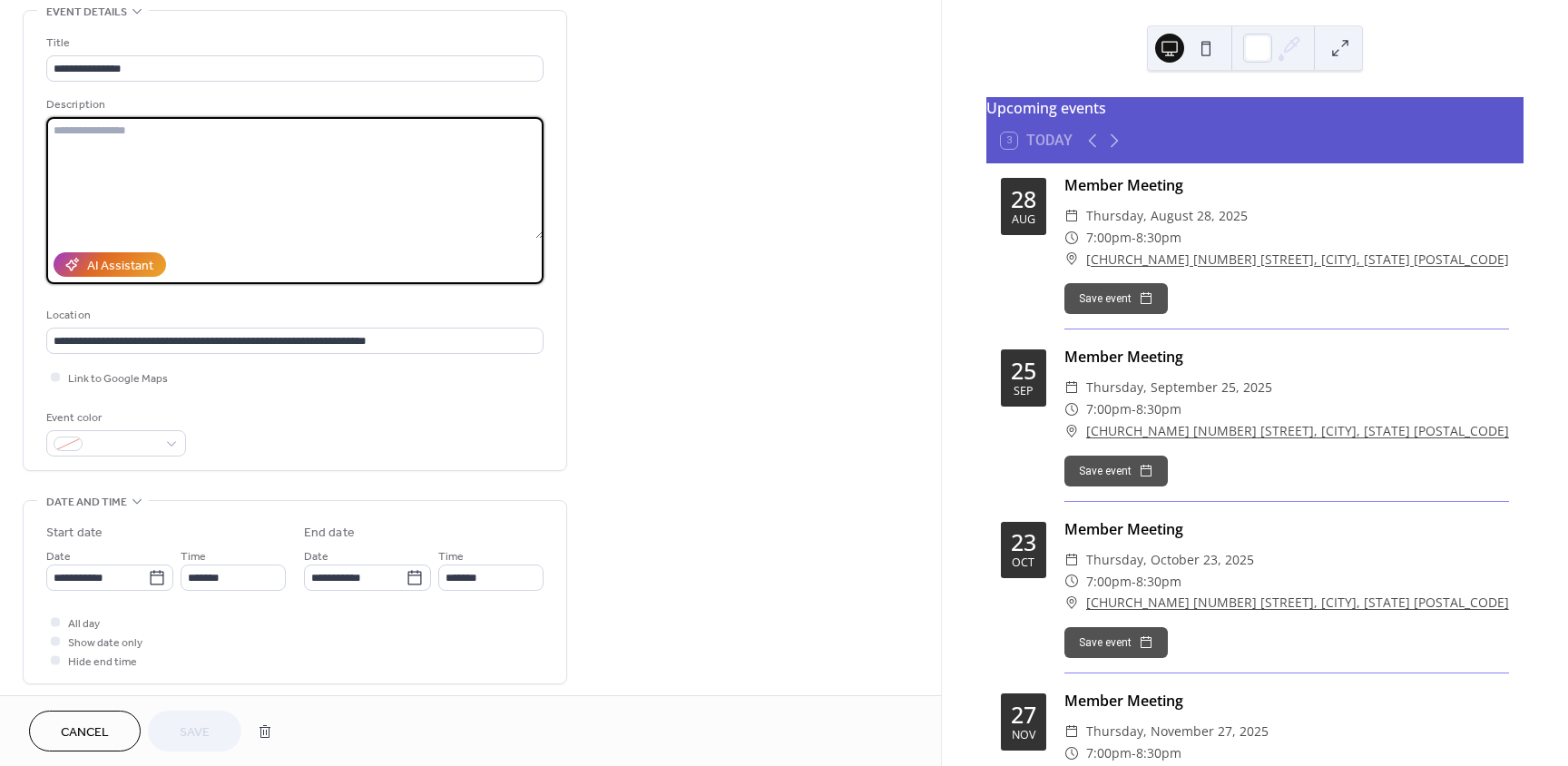 click at bounding box center (295, 178) 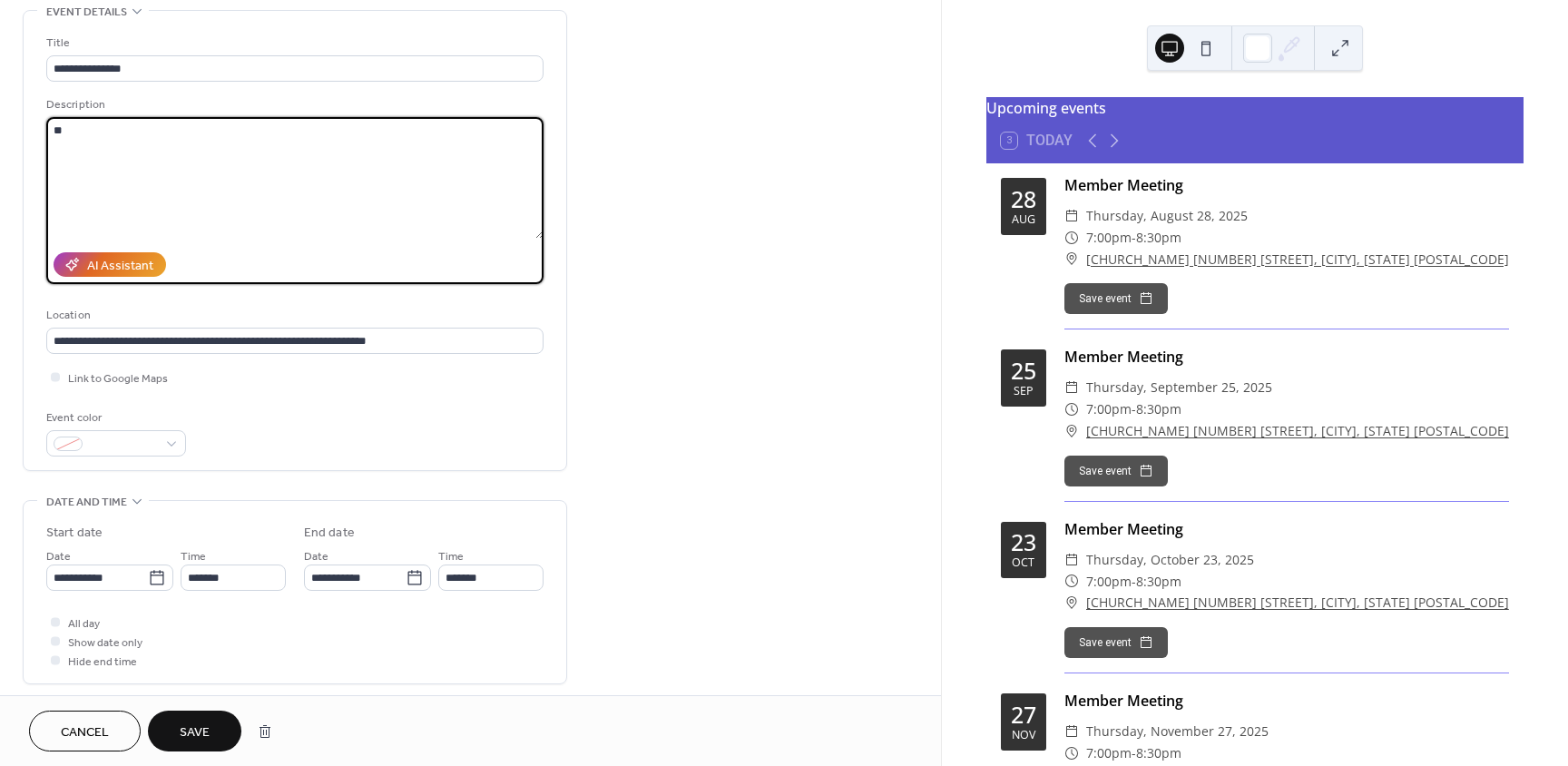 type on "*" 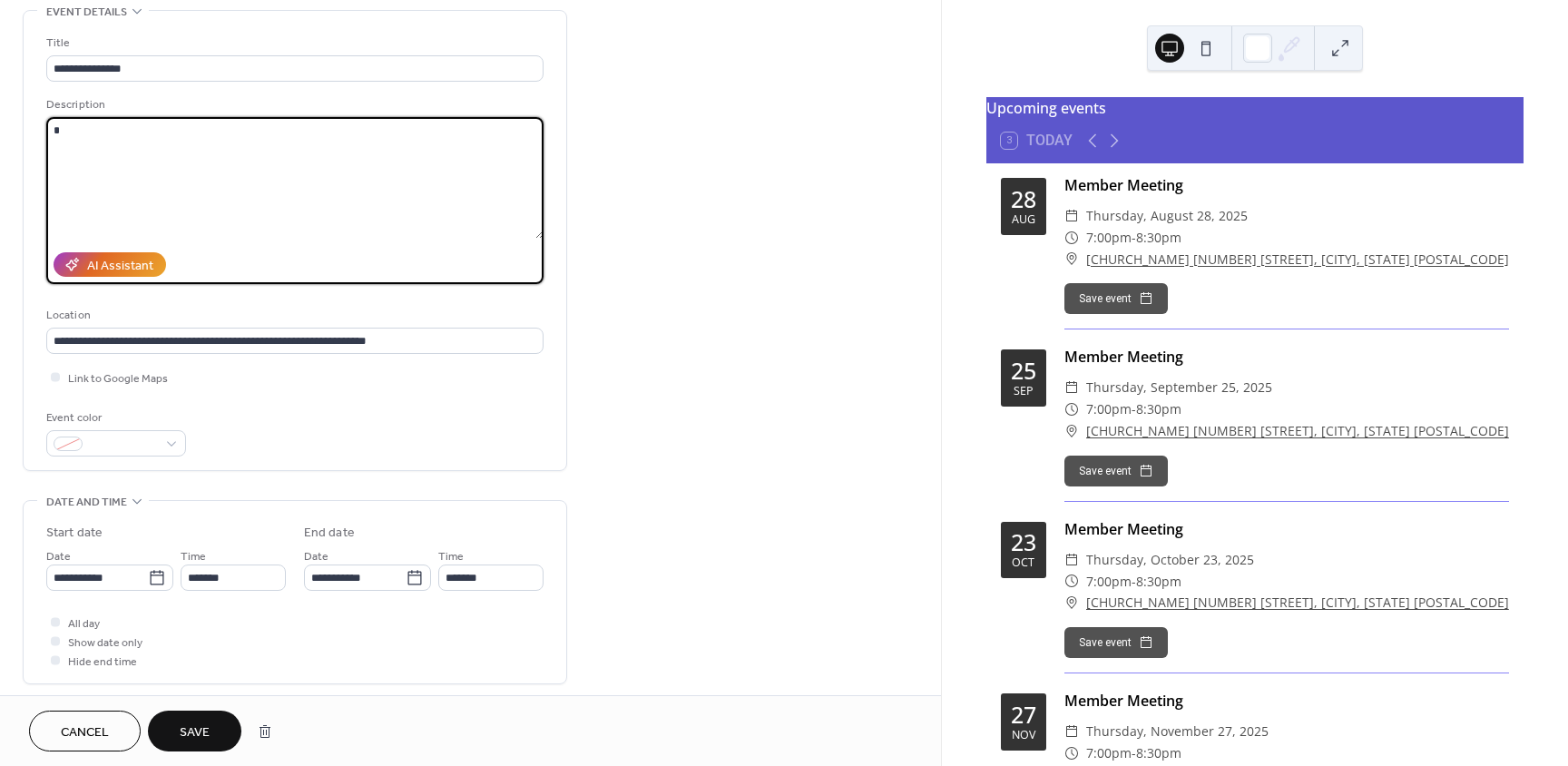 type 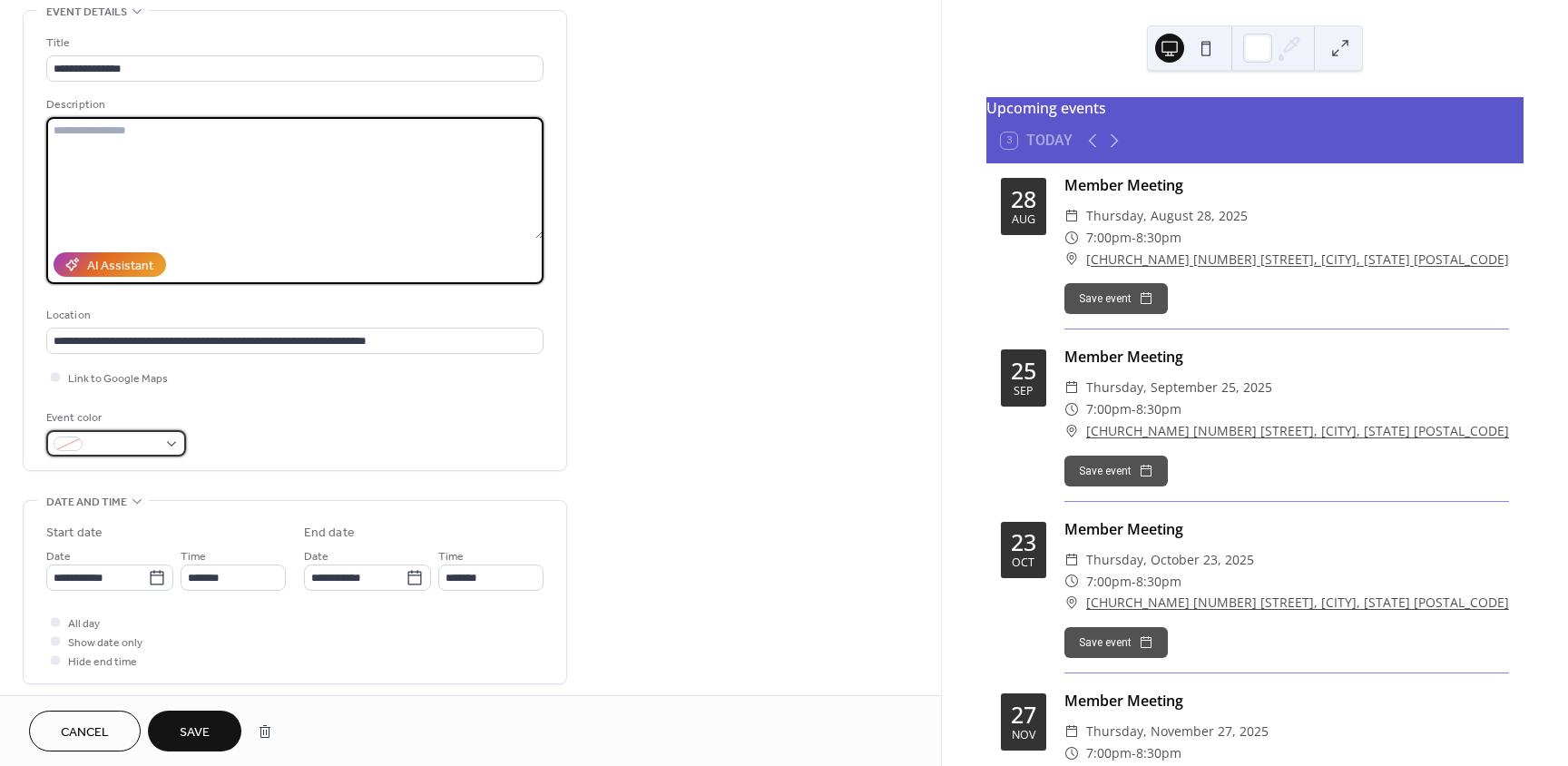 click at bounding box center (116, 443) 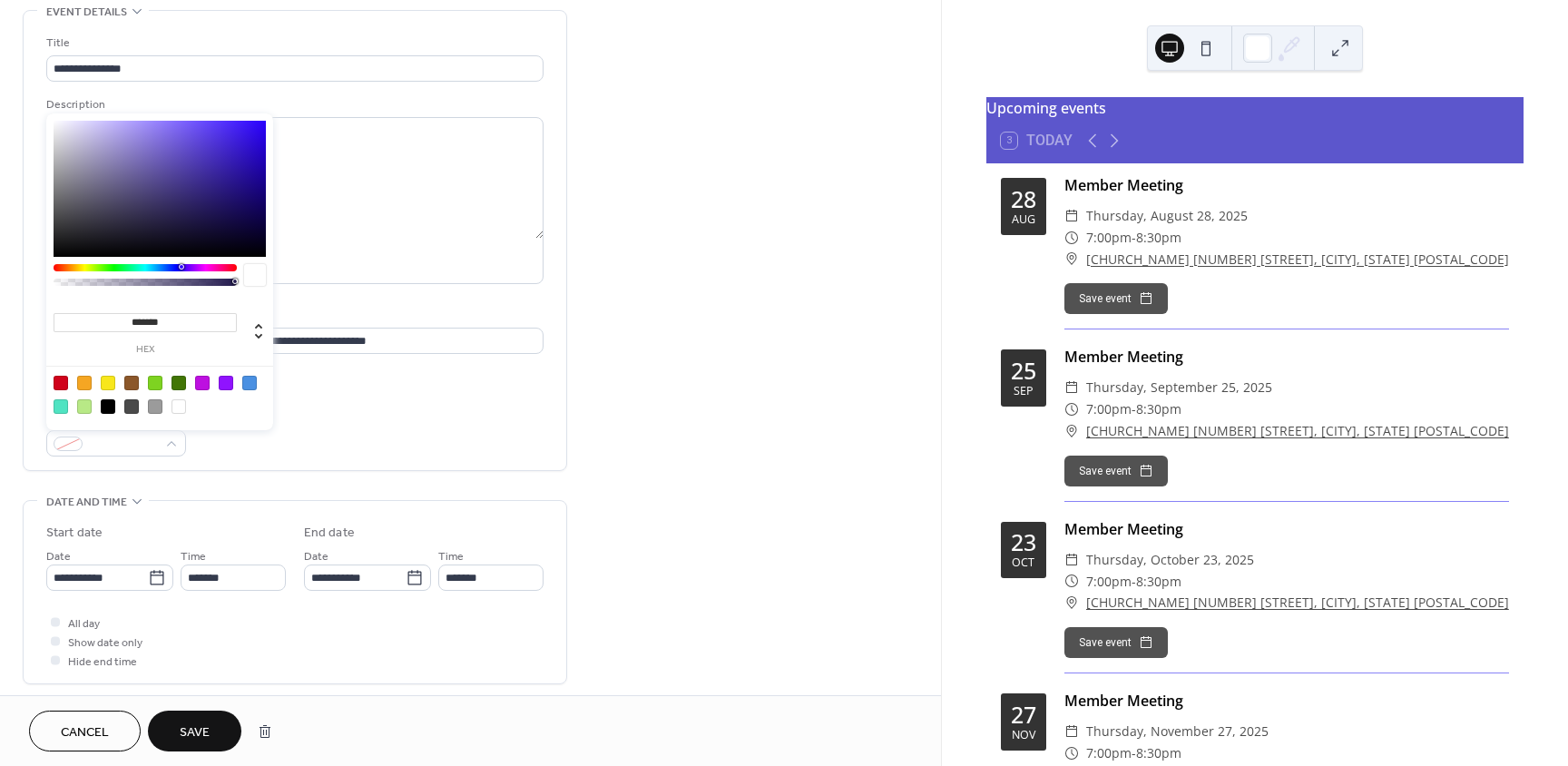 click at bounding box center (84, 383) 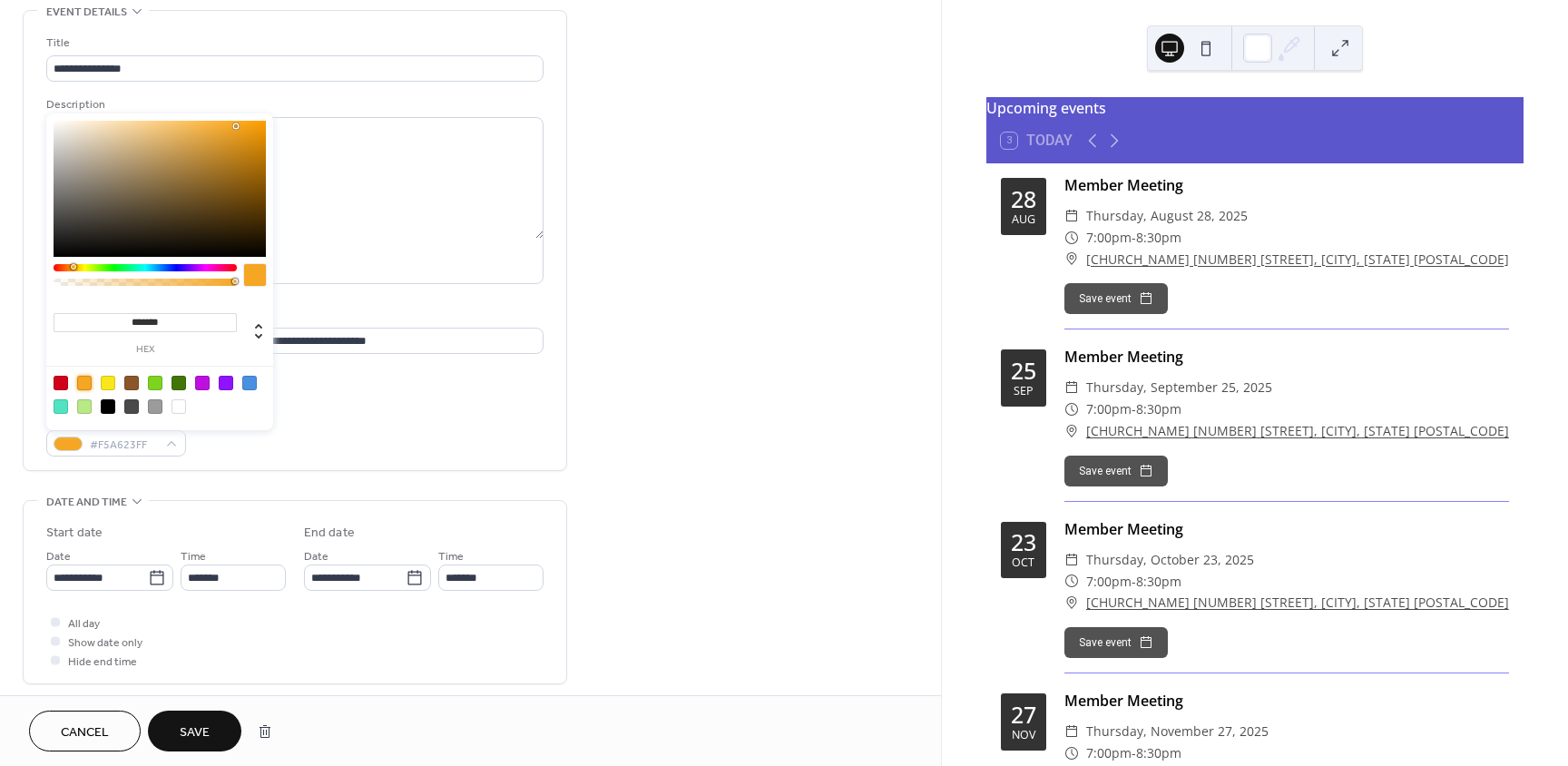 click at bounding box center (132, 407) 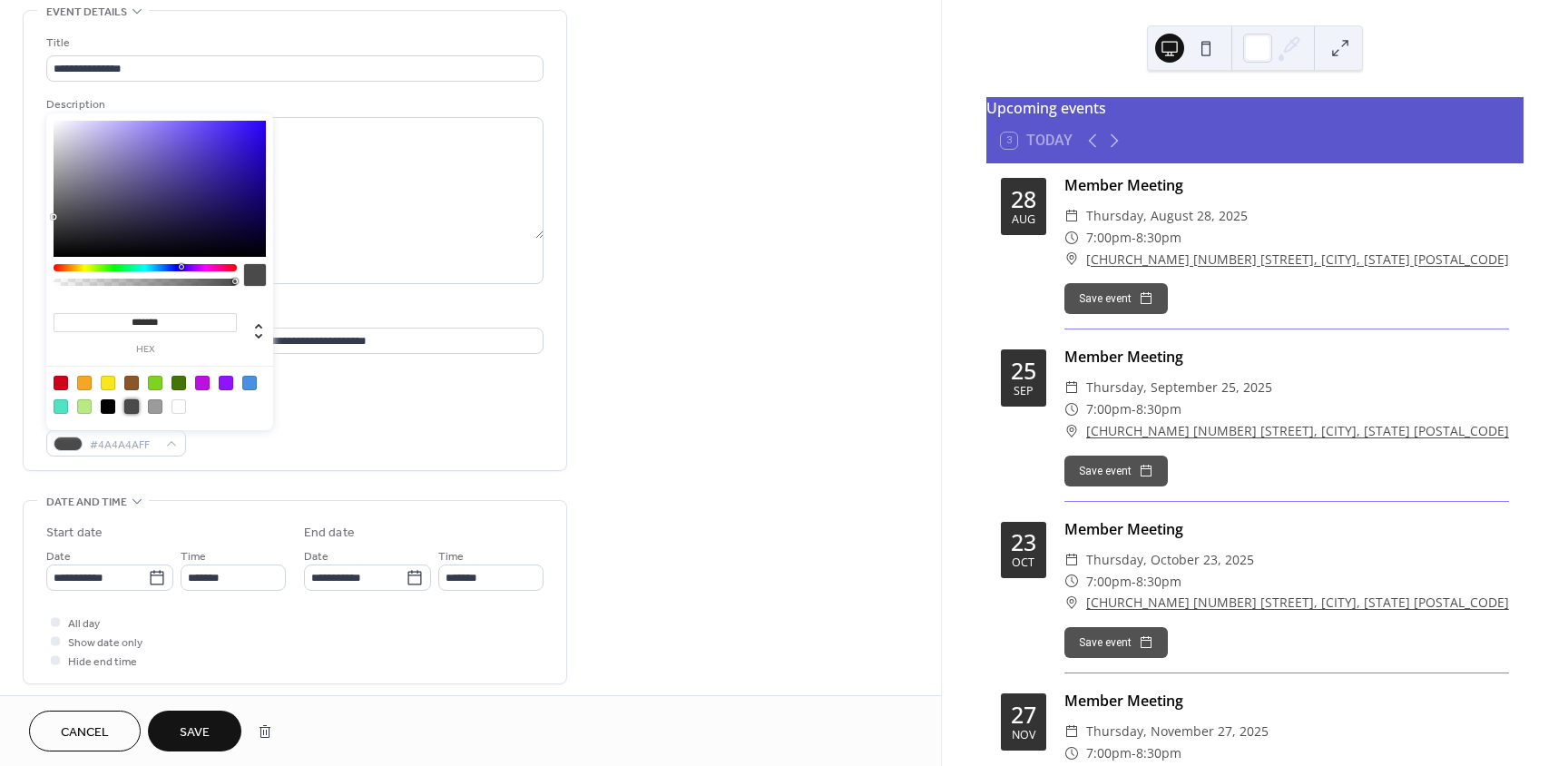 click at bounding box center [250, 383] 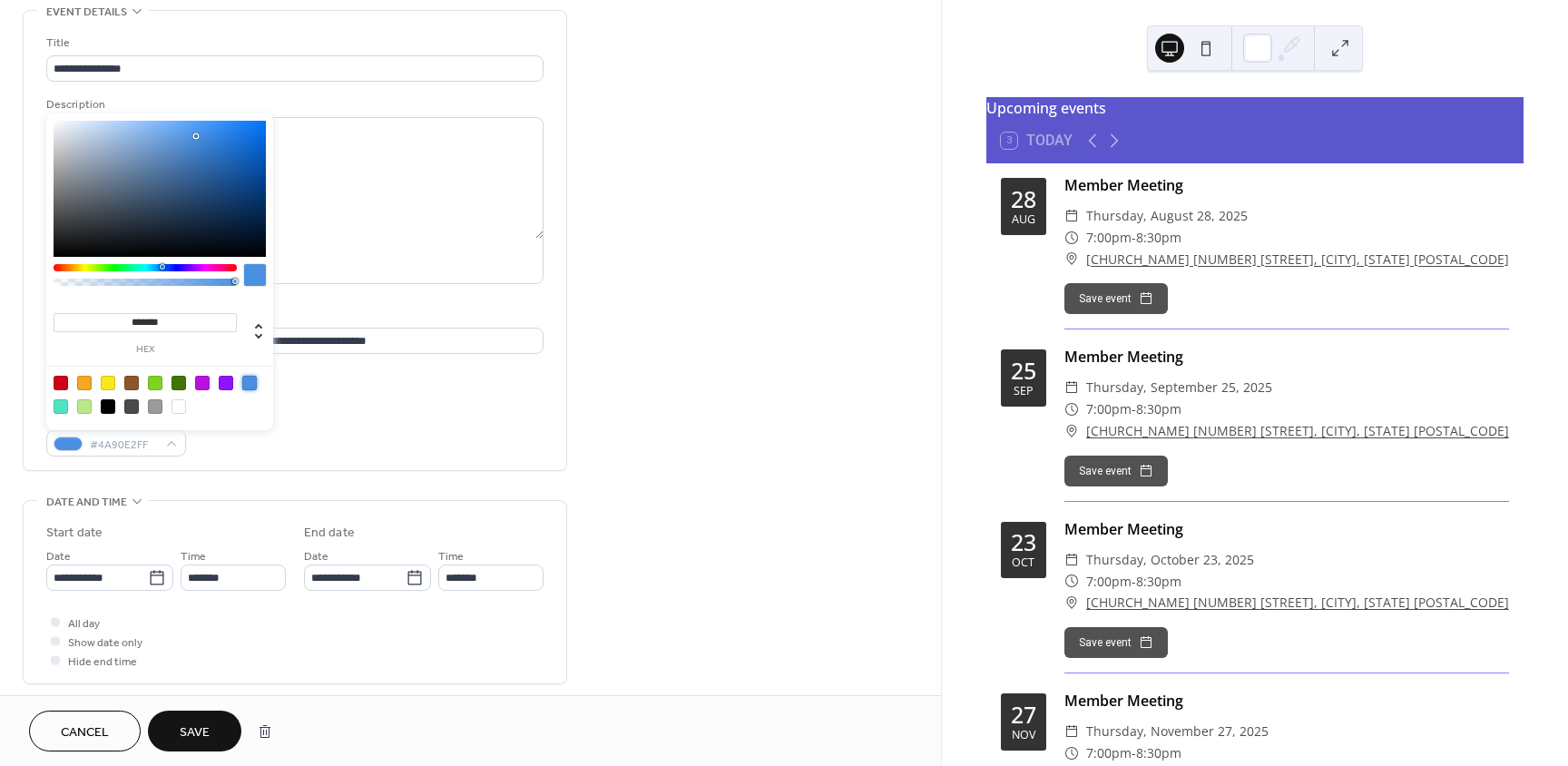 click on "Event color #4A90E2FF" at bounding box center (295, 432) 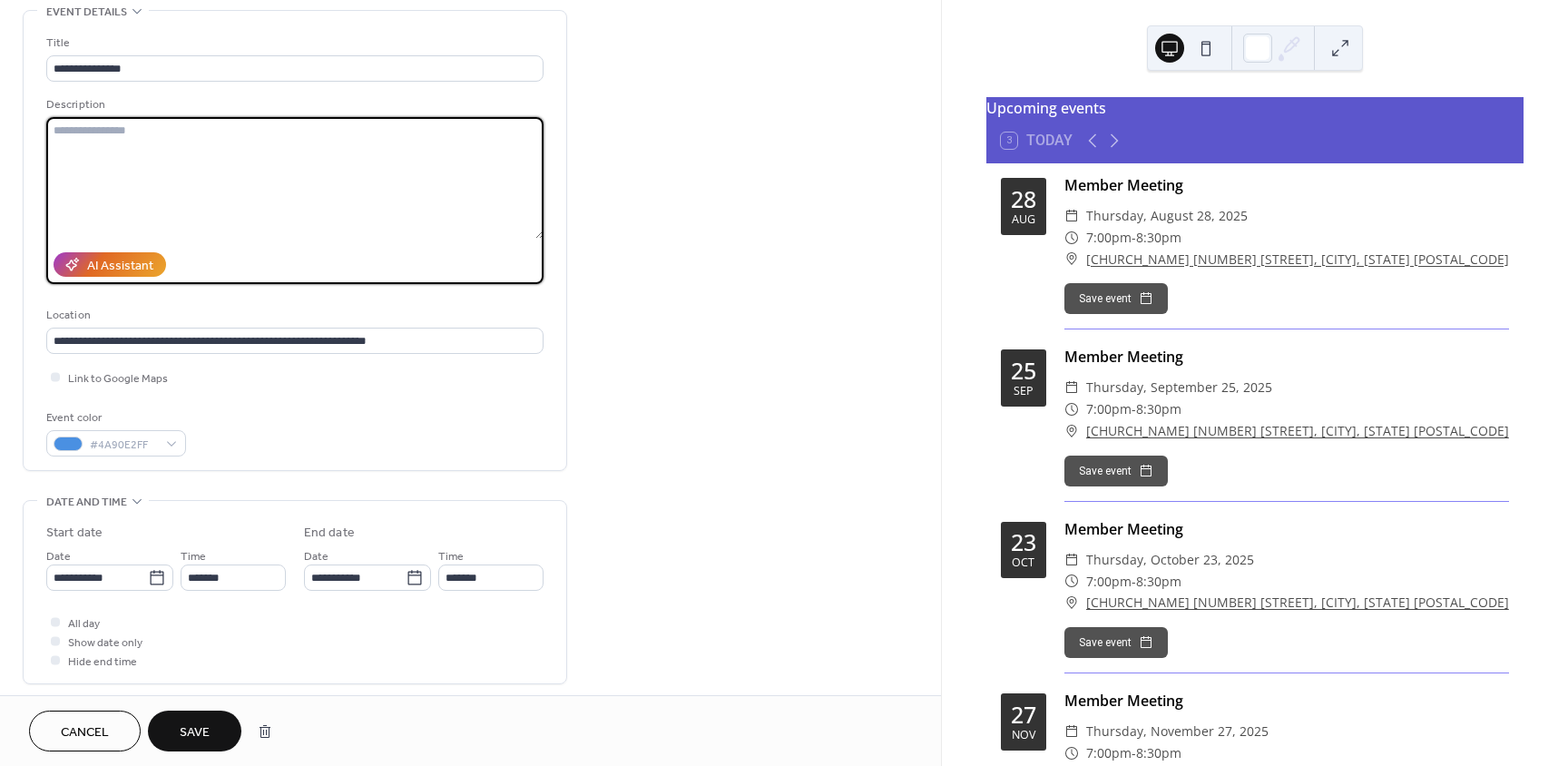 click at bounding box center (295, 178) 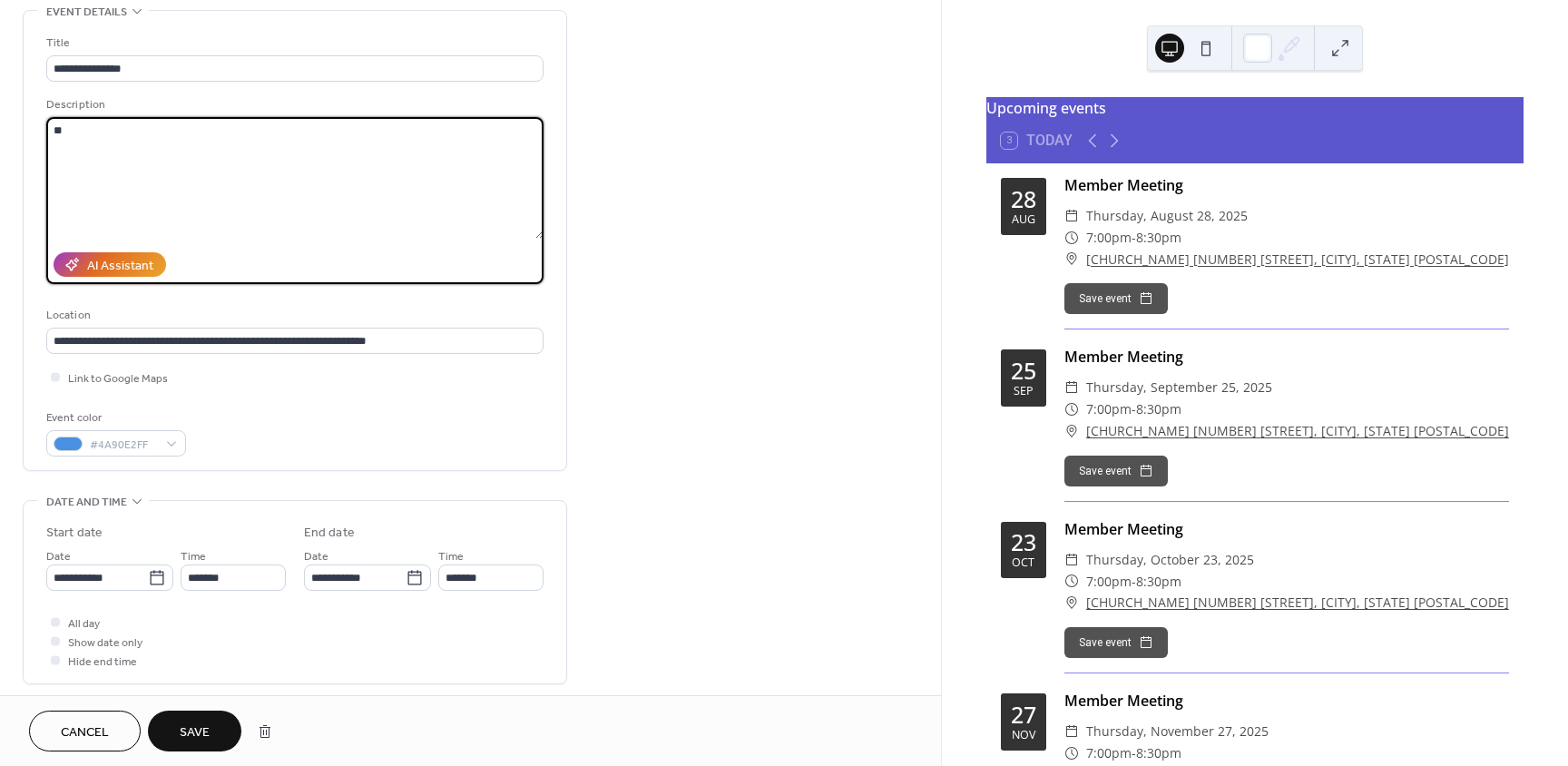 type on "*" 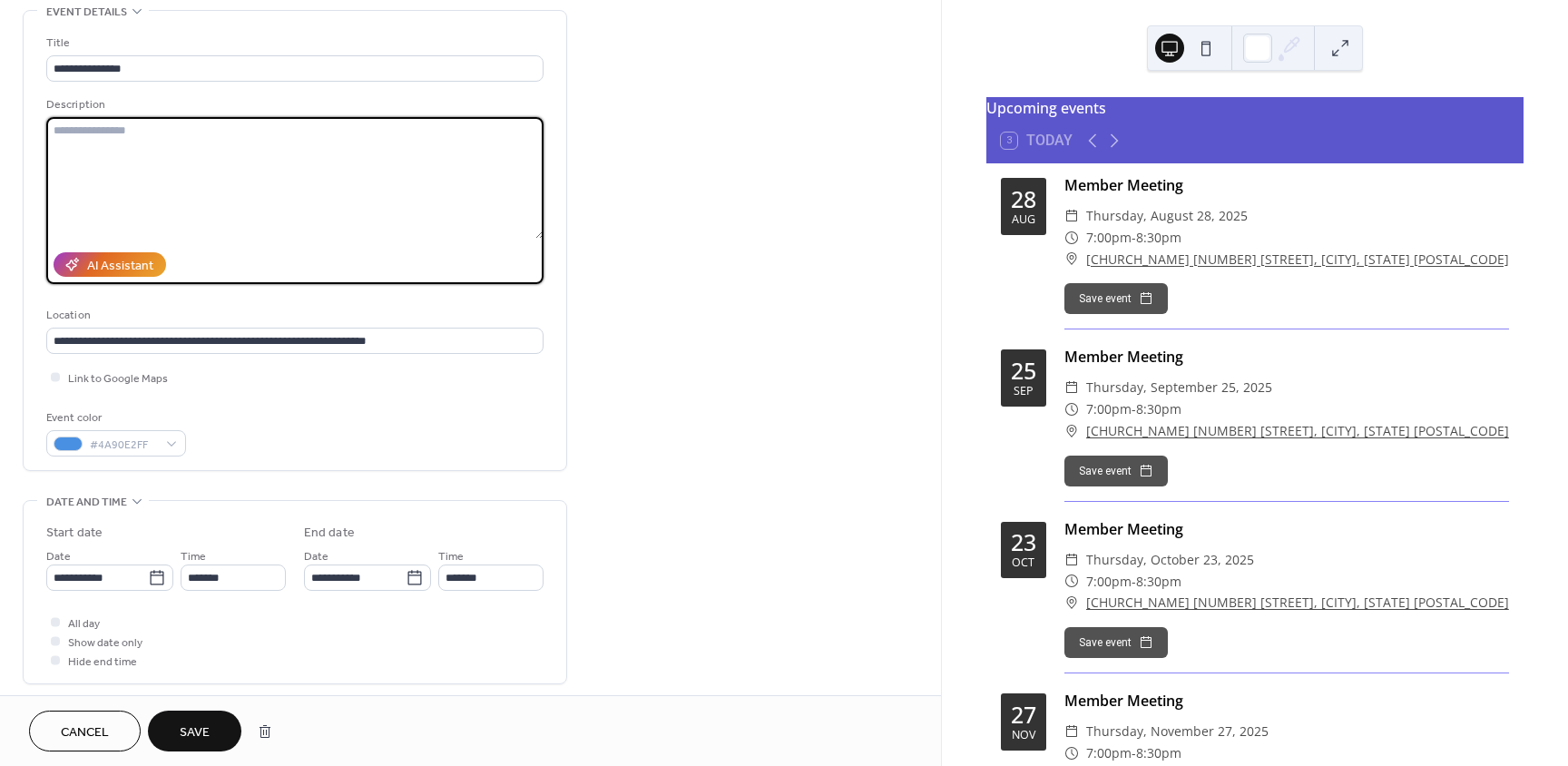 type on "*" 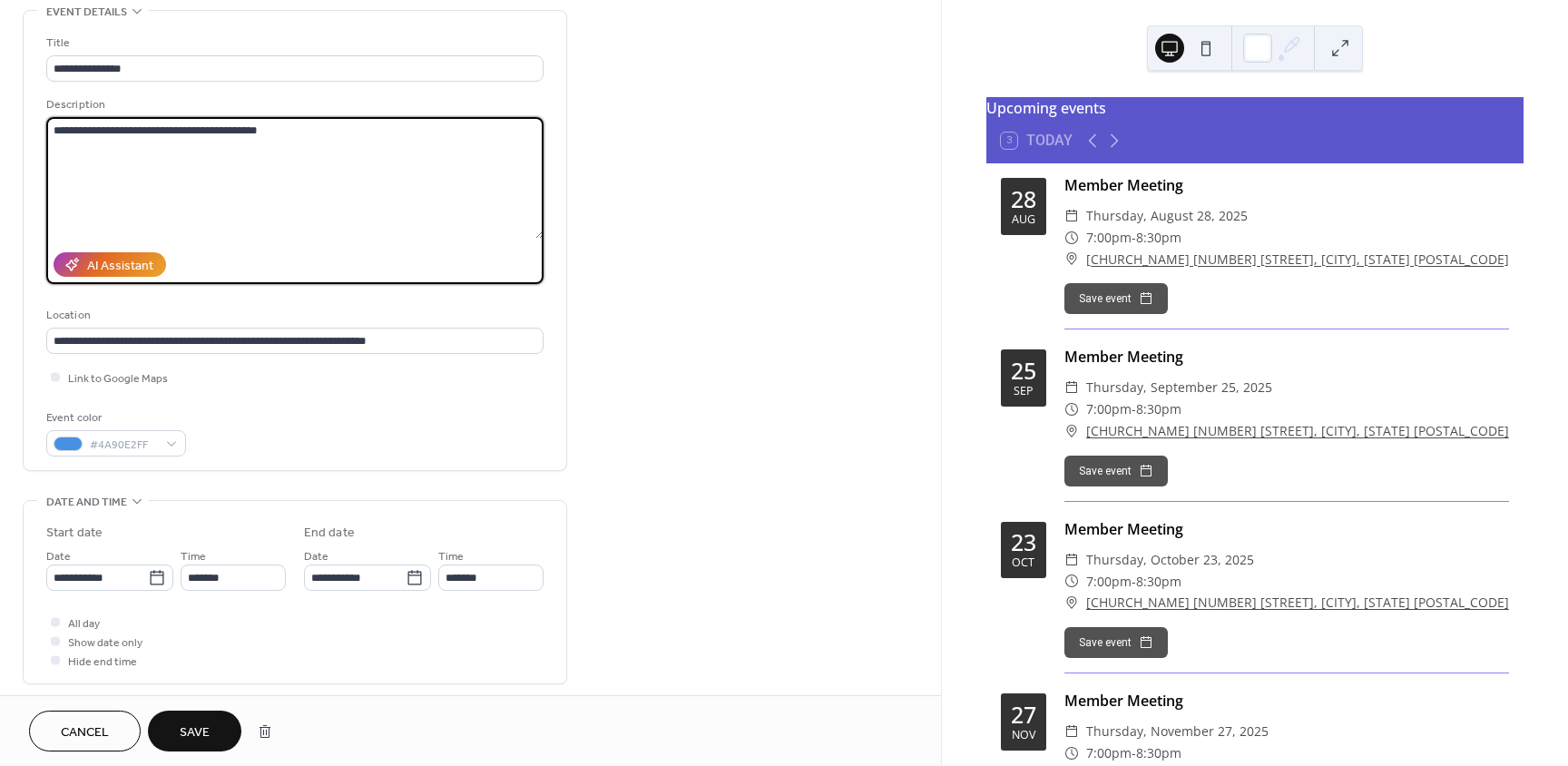 click on "**********" at bounding box center [295, 178] 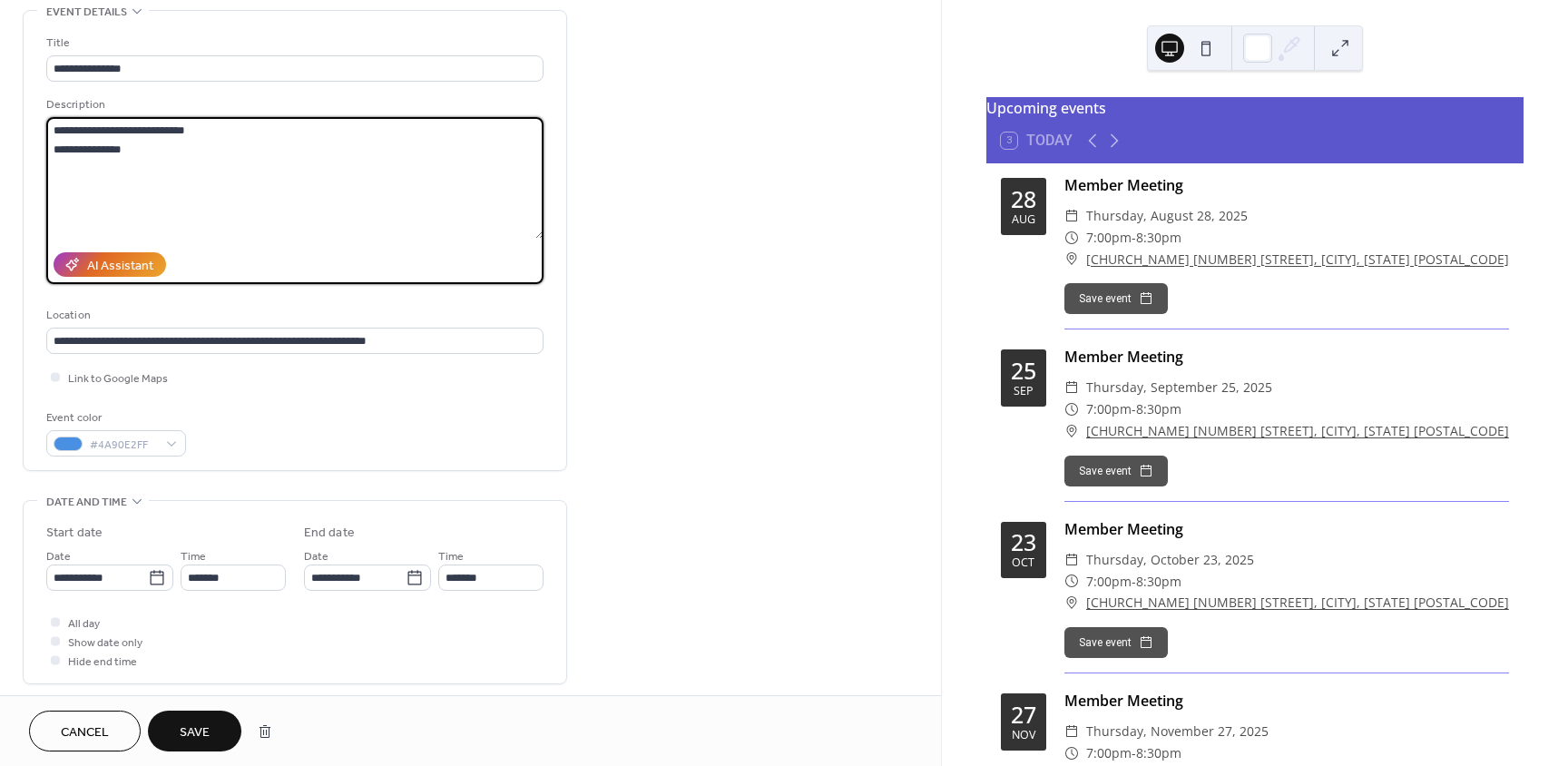 click on "**********" at bounding box center [295, 178] 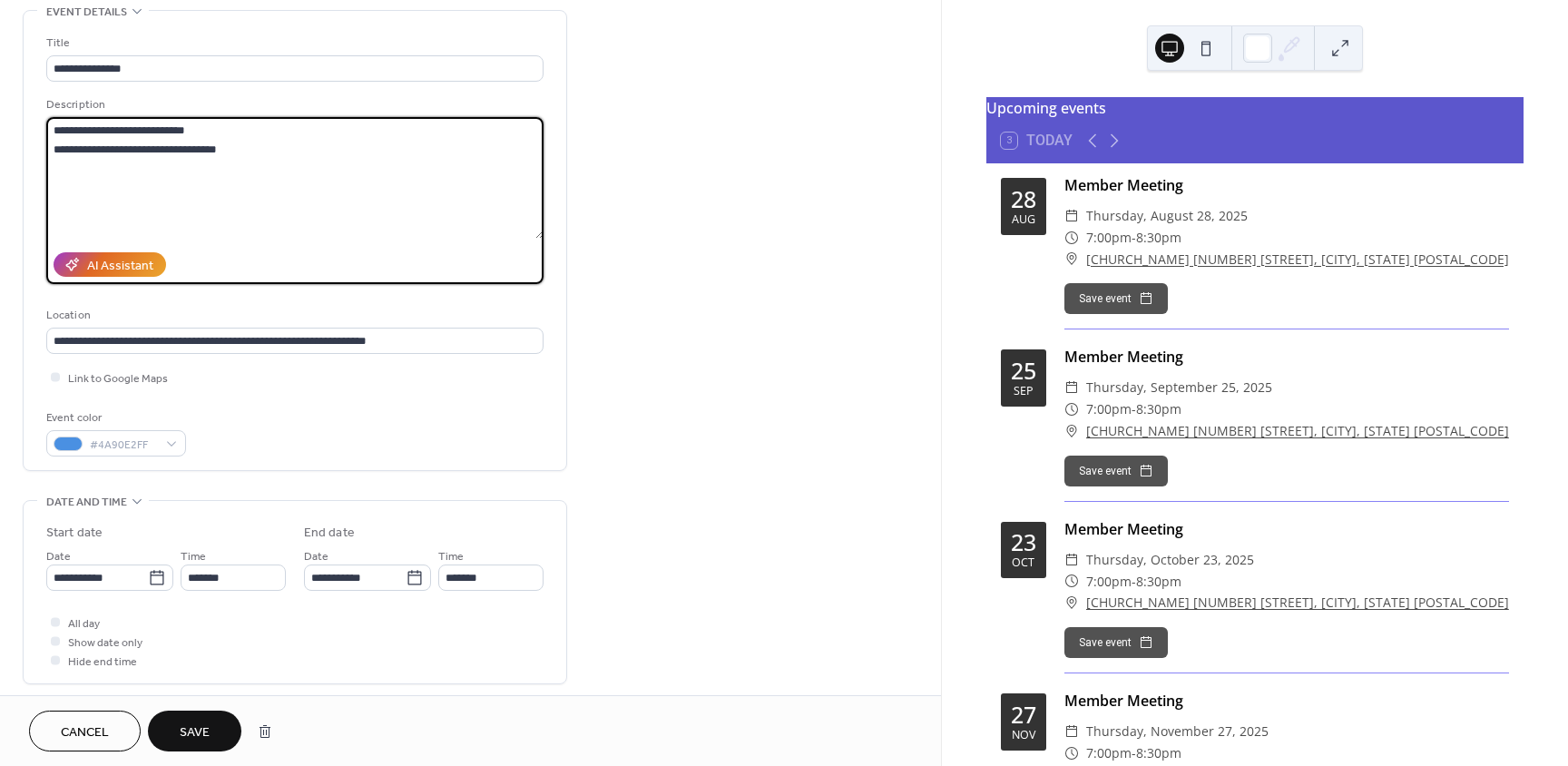 click on "**********" at bounding box center (295, 178) 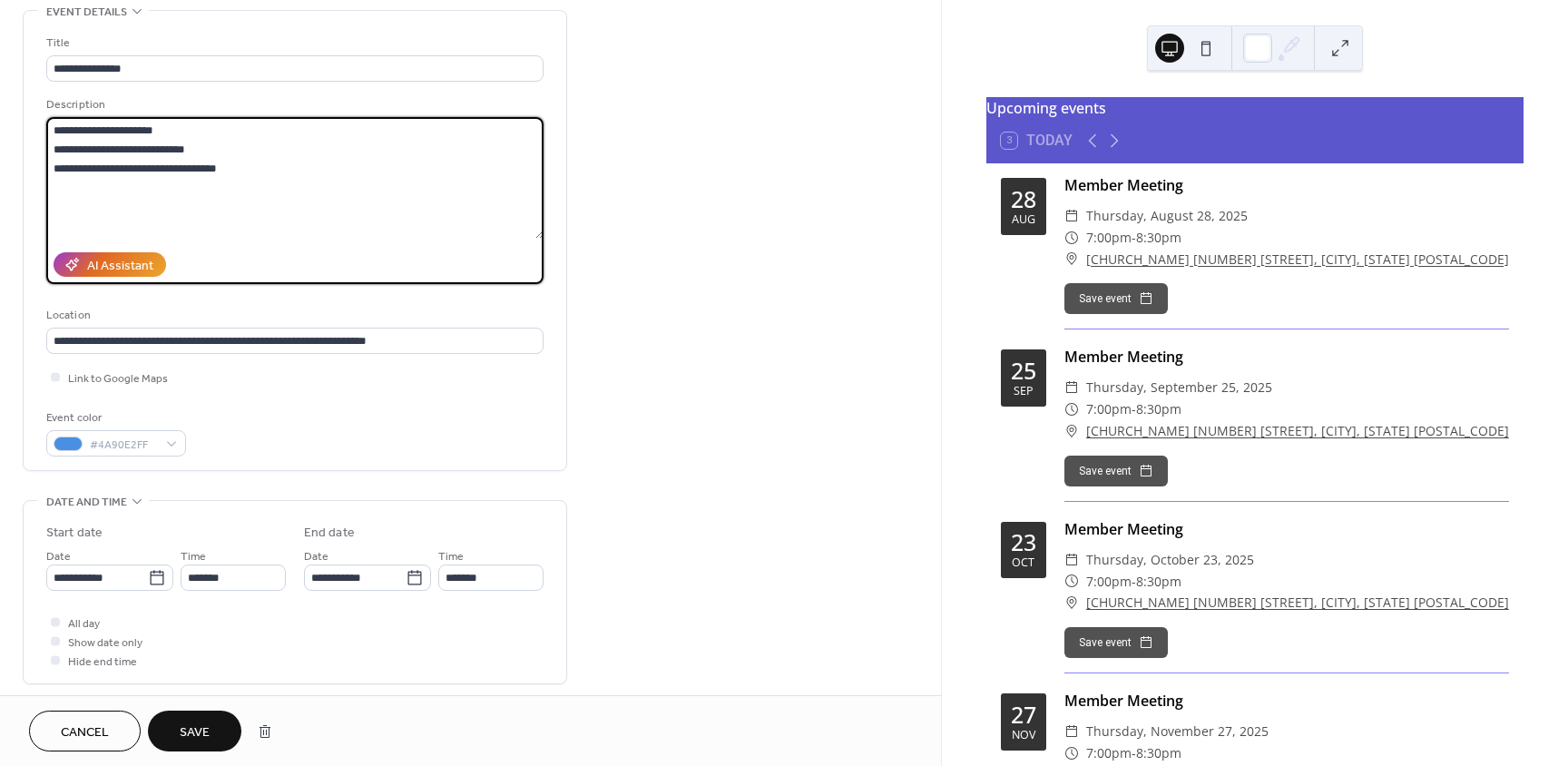 drag, startPoint x: 129, startPoint y: 132, endPoint x: 383, endPoint y: 192, distance: 260.99042 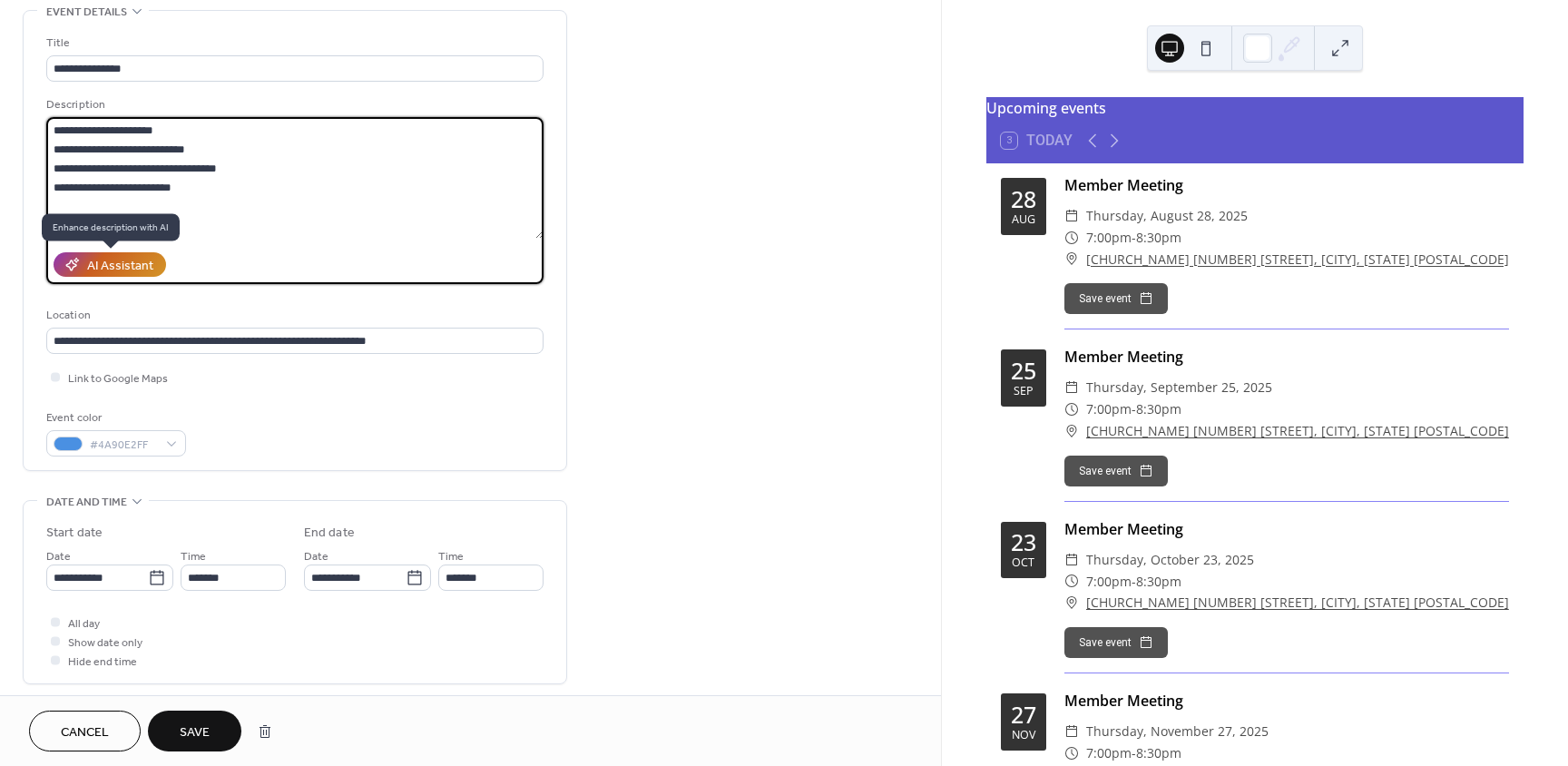 type on "**********" 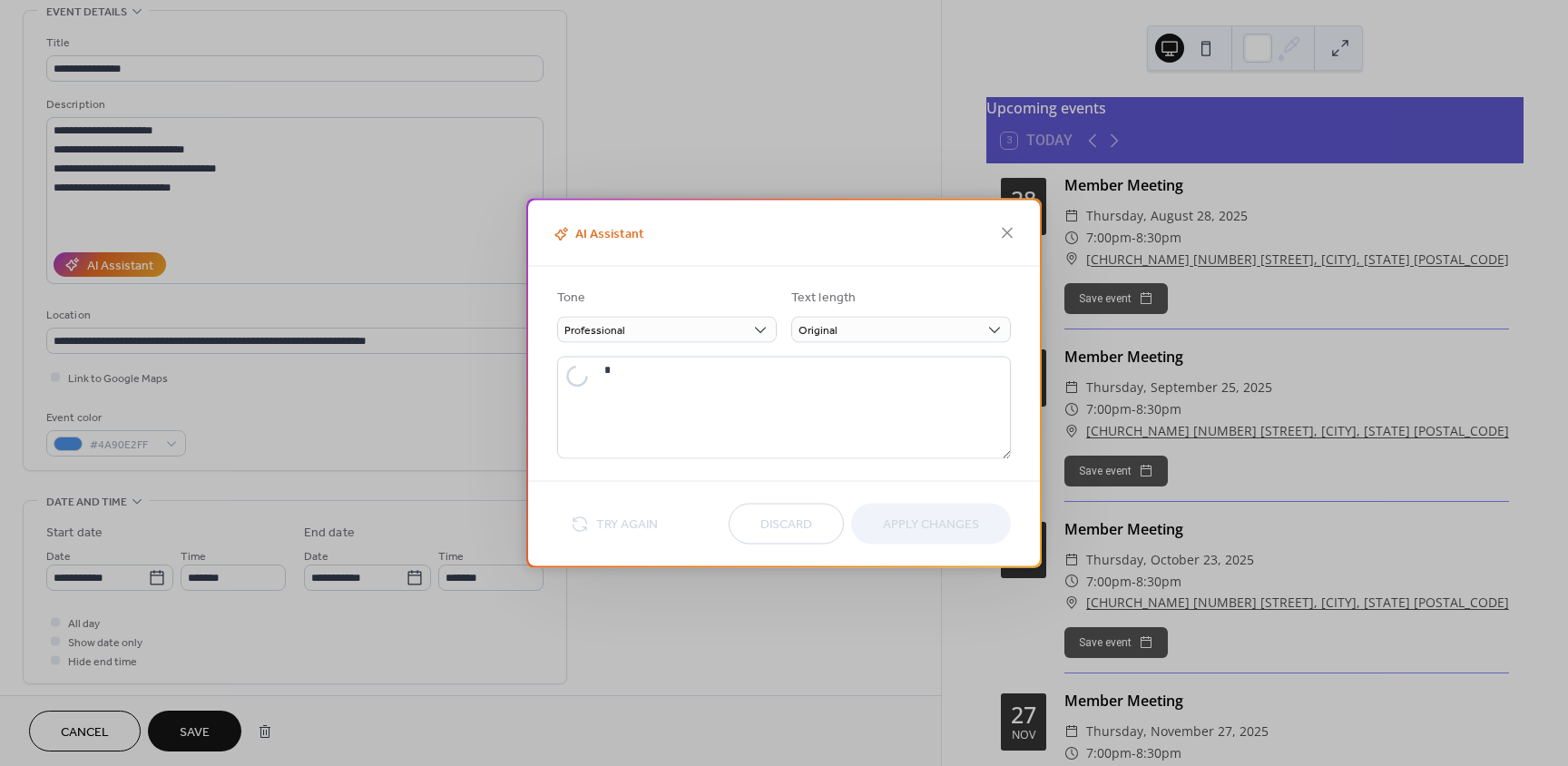type on "**********" 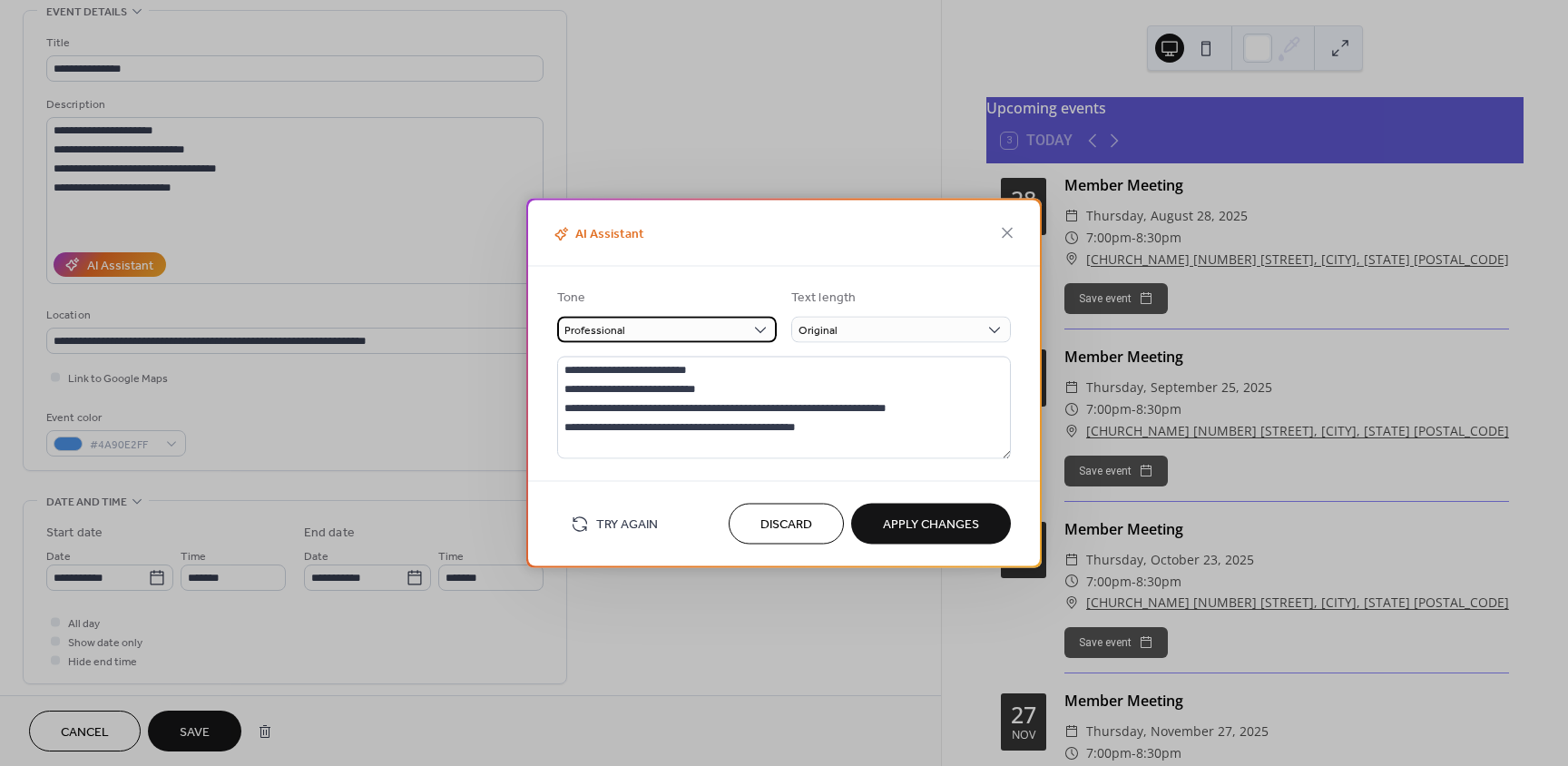 click on "Professional" at bounding box center [667, 329] 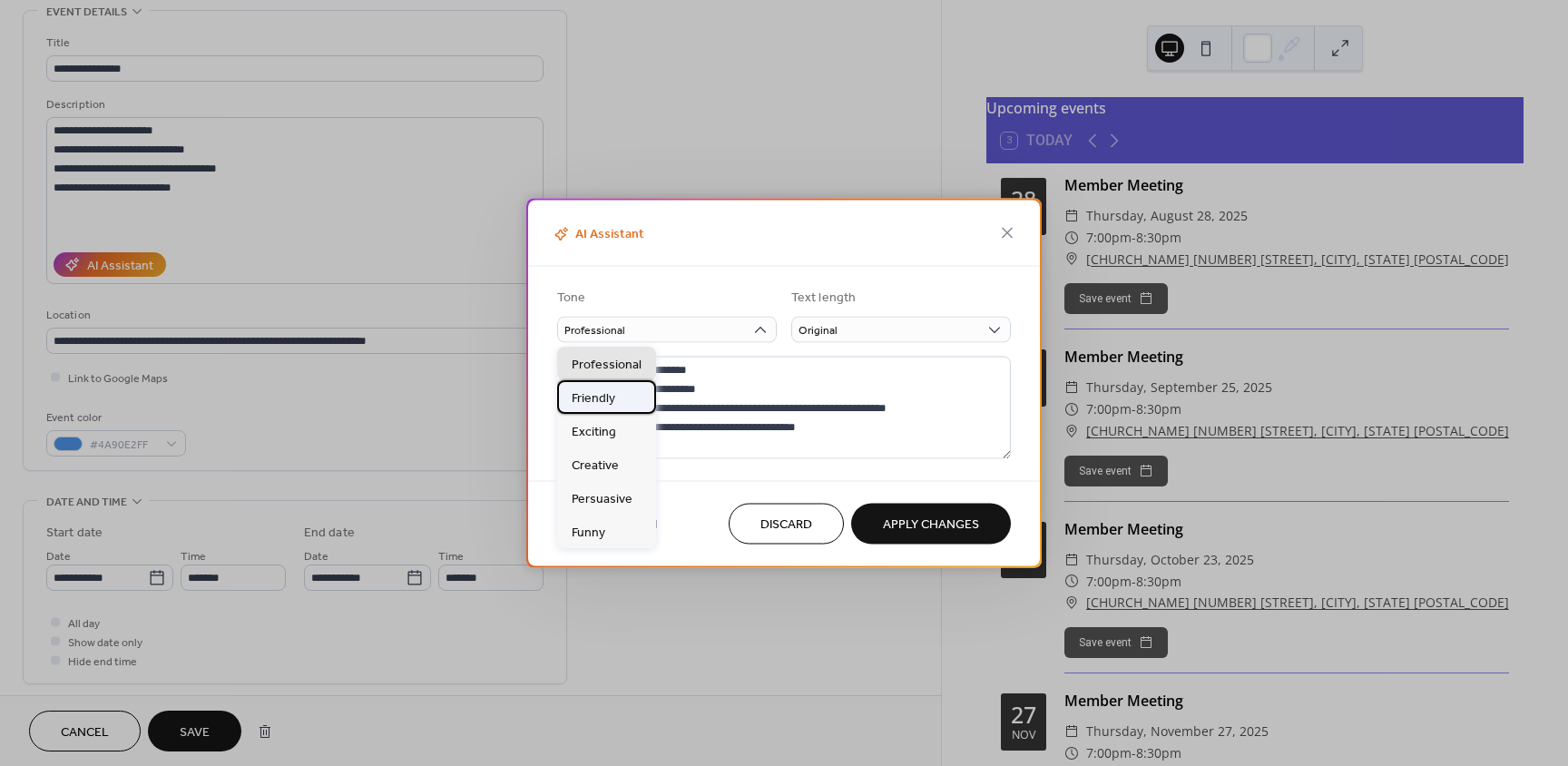 click on "Friendly" at bounding box center [593, 398] 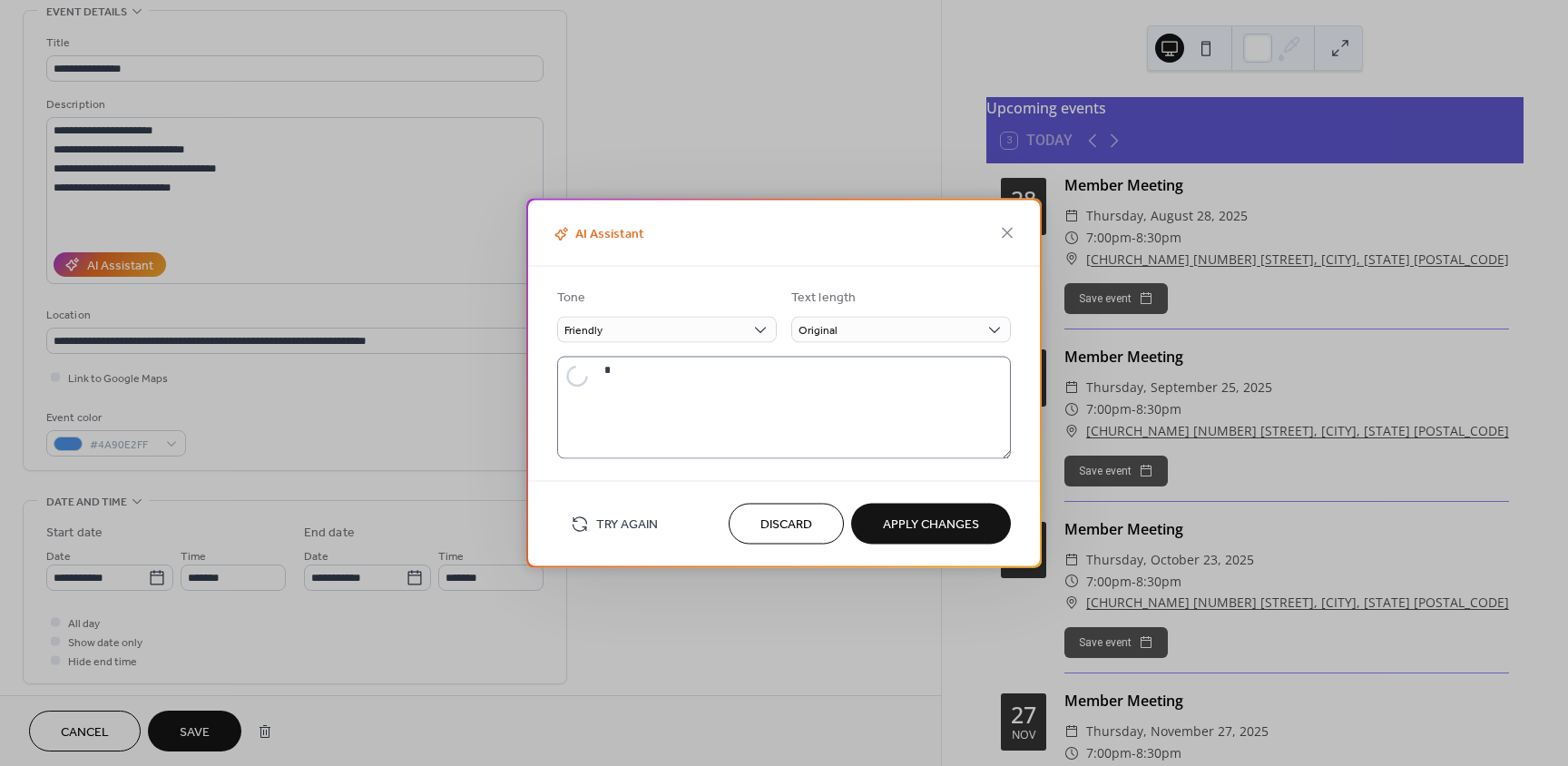 type on "**********" 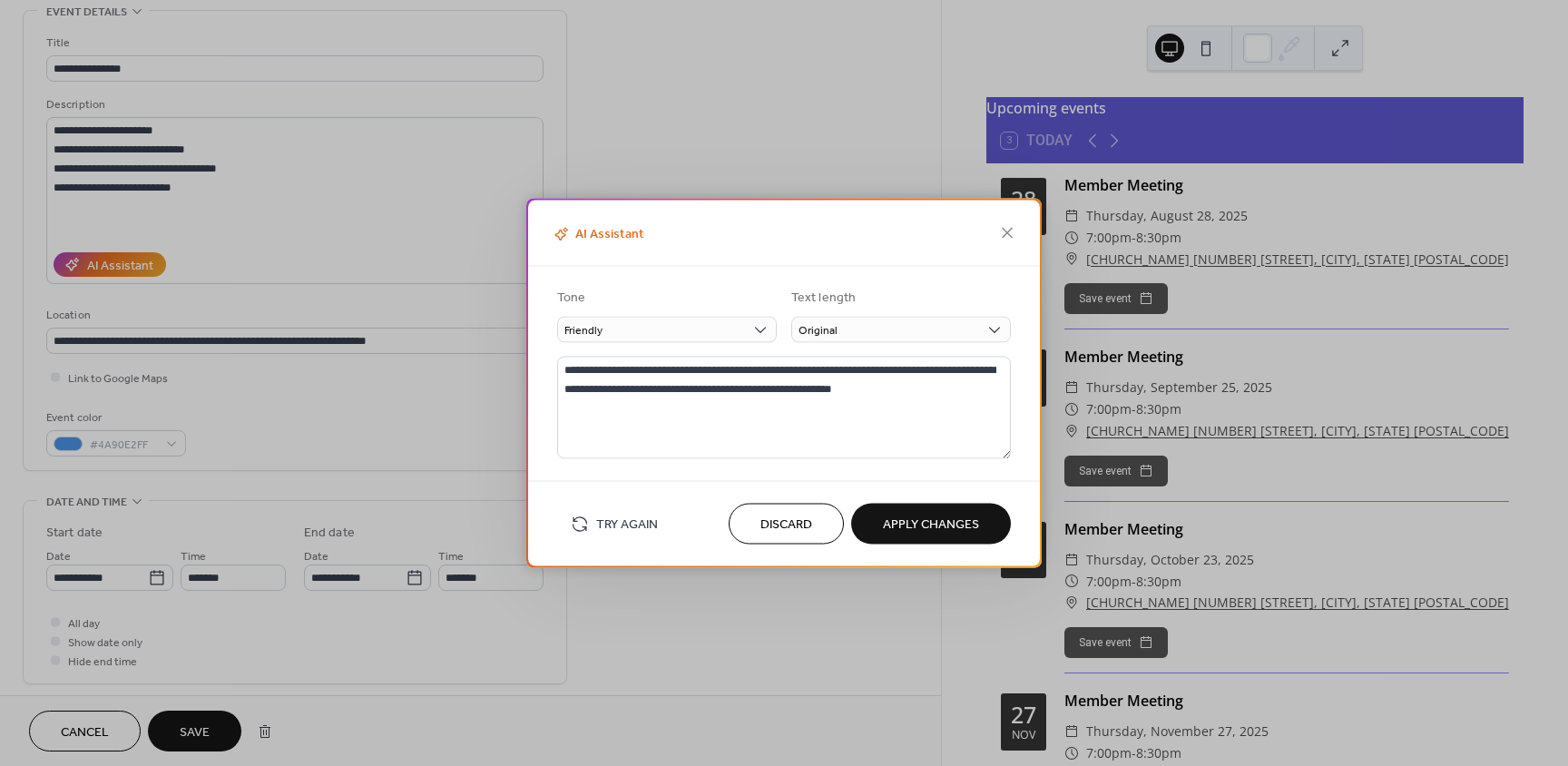 click on "Apply Changes" at bounding box center [931, 525] 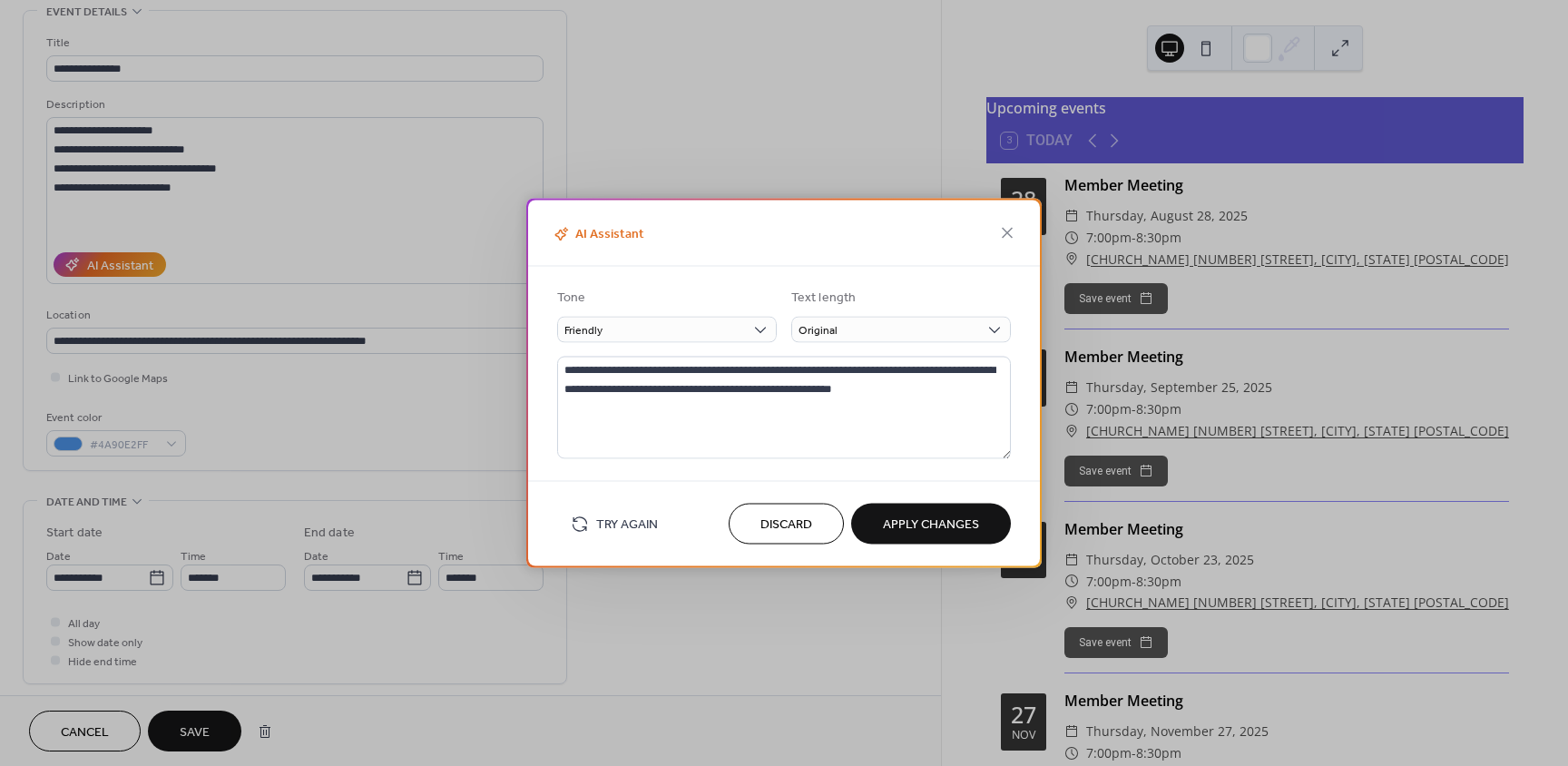 type on "**********" 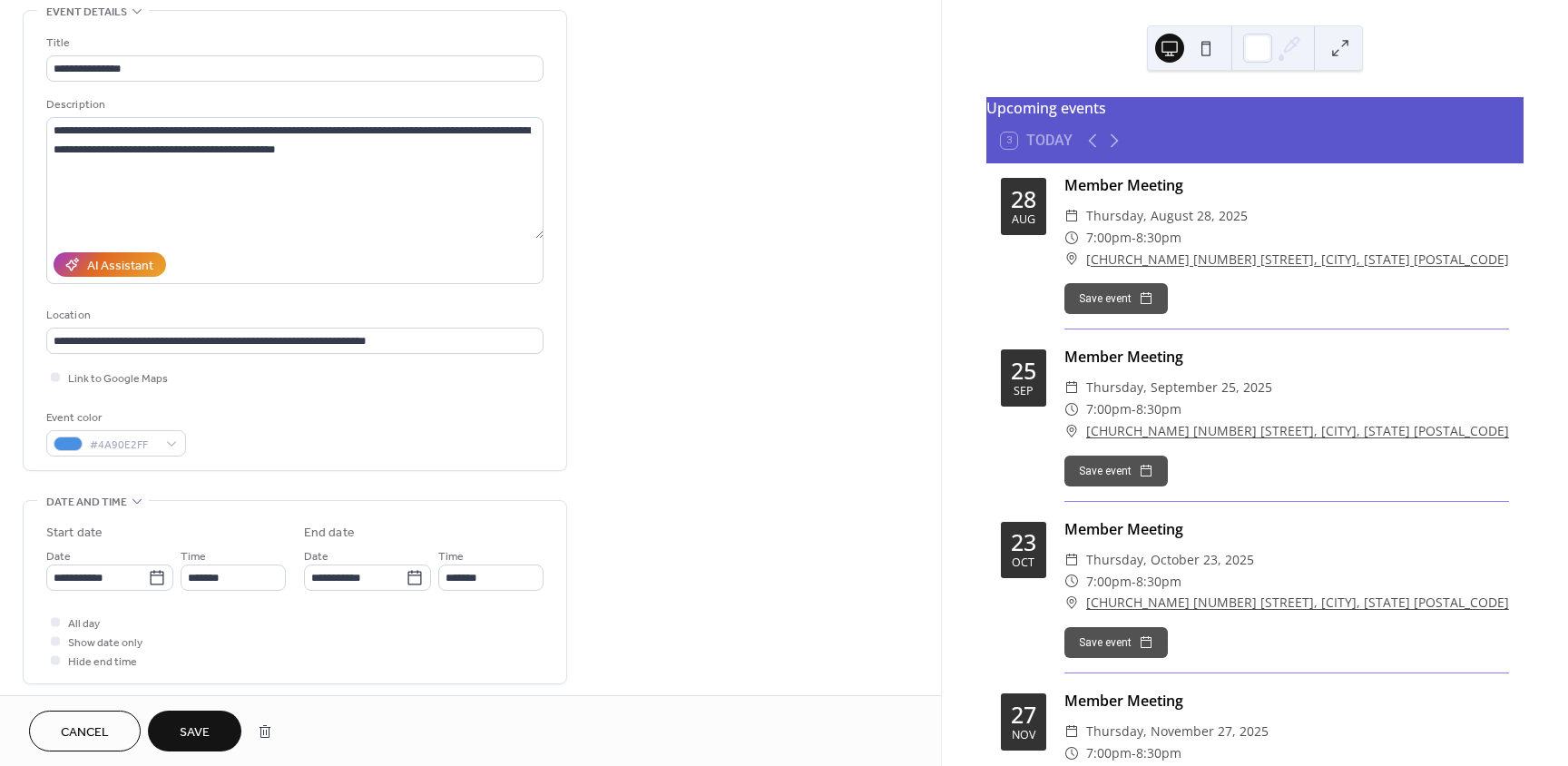 click on "**********" at bounding box center (470, 772) 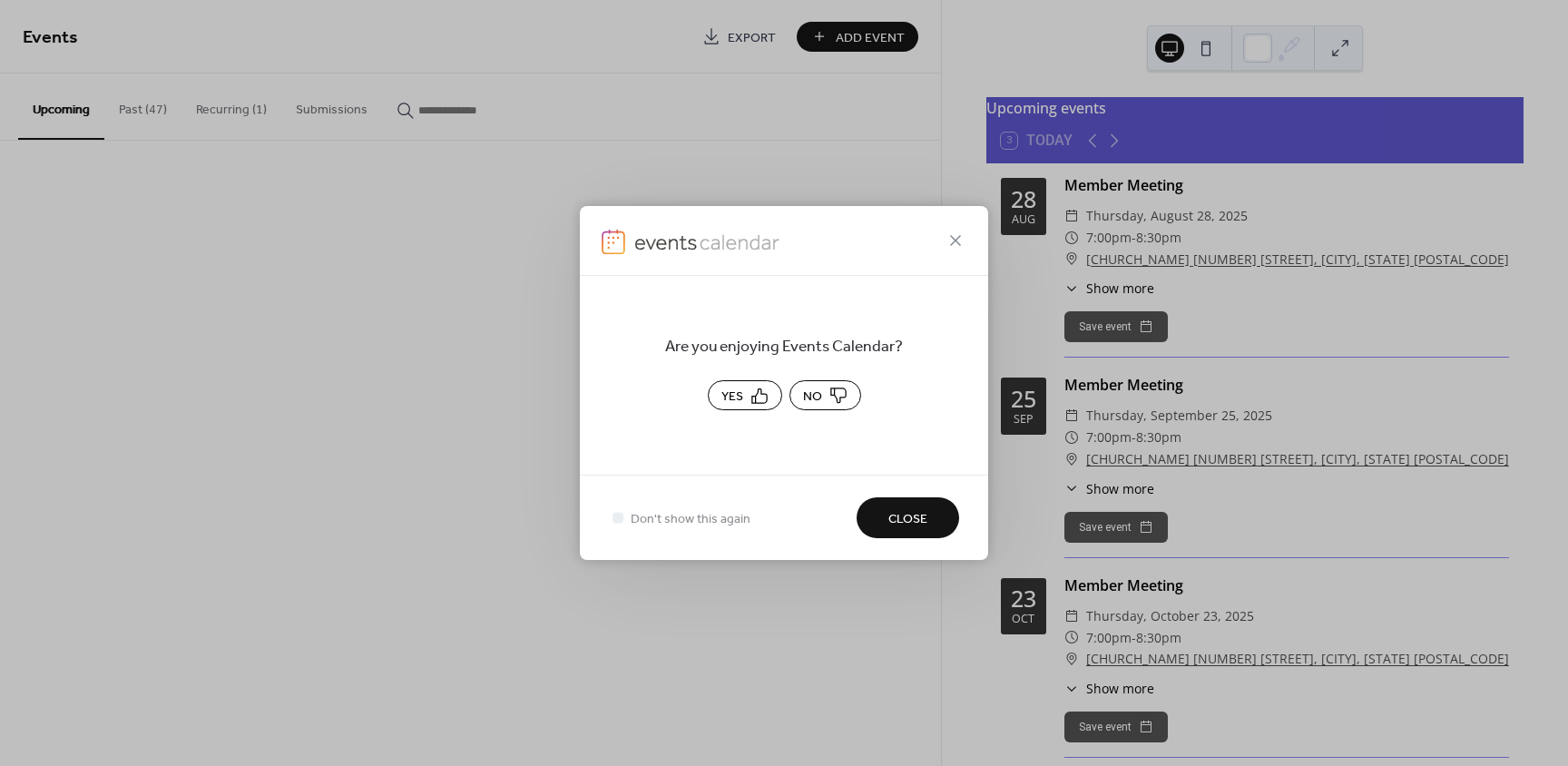 click on "Events Export Add Event Upcoming Past (47) Recurring (1) Submissions Cancel Upcoming events 3 Today 28 Aug Member Meeting  ​ Thursday, August 28, 2025 ​ 7:00pm - 8:30pm ​ Concordia Lutheran Church 505 South Kirkwood Road, Kirkwood, MO 63122 ​ Show more Every meeting features: Updates and news for GSLA Members, a guest speaker or member-led activities, along with opportunities for socializing and sharing. Save event 25 Sep Member Meeting  ​ Thursday, September 25, 2025 ​ 7:00pm - 8:30pm ​ Concordia Lutheran Church 505 South Kirkwood Road, Kirkwood, MO 63122 ​ Show more Every meeting features: Updates and news for GSLA Members, a guest speaker or member-led activities, along with opportunities for socializing and sharing. Save event 23 Oct Member Meeting  ​ Thursday, October 23, 2025 ​ 7:00pm - 8:30pm ​ Concordia Lutheran Church 505 South Kirkwood Road, Kirkwood, MO 63122 ​ Show more Save event 27 Nov Member Meeting  ​ Thursday, November 27, 2025 ​ 7:00pm - 8:30pm ​ ​ Show more -" at bounding box center [784, 383] 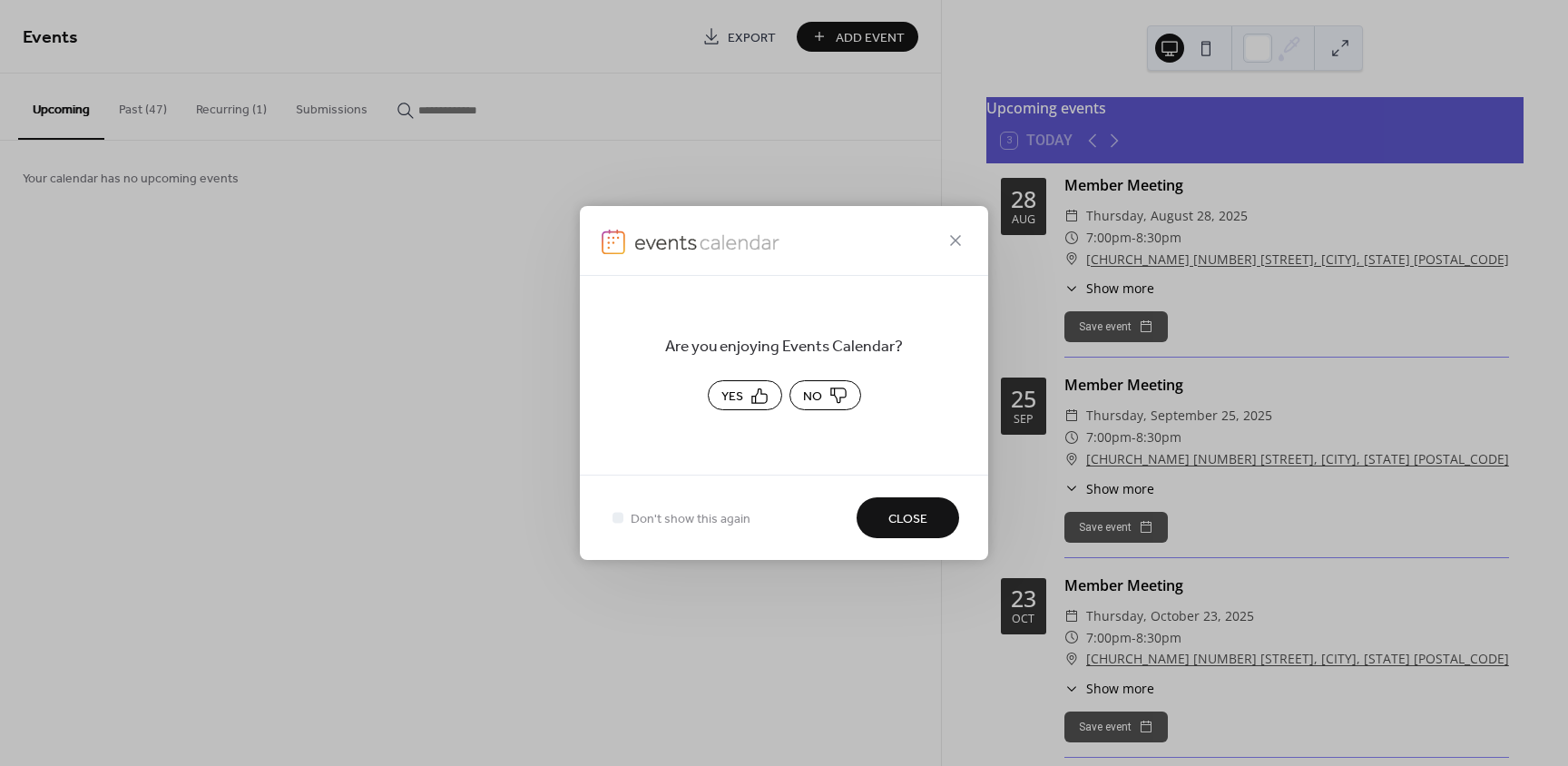 click on "Close" at bounding box center (907, 519) 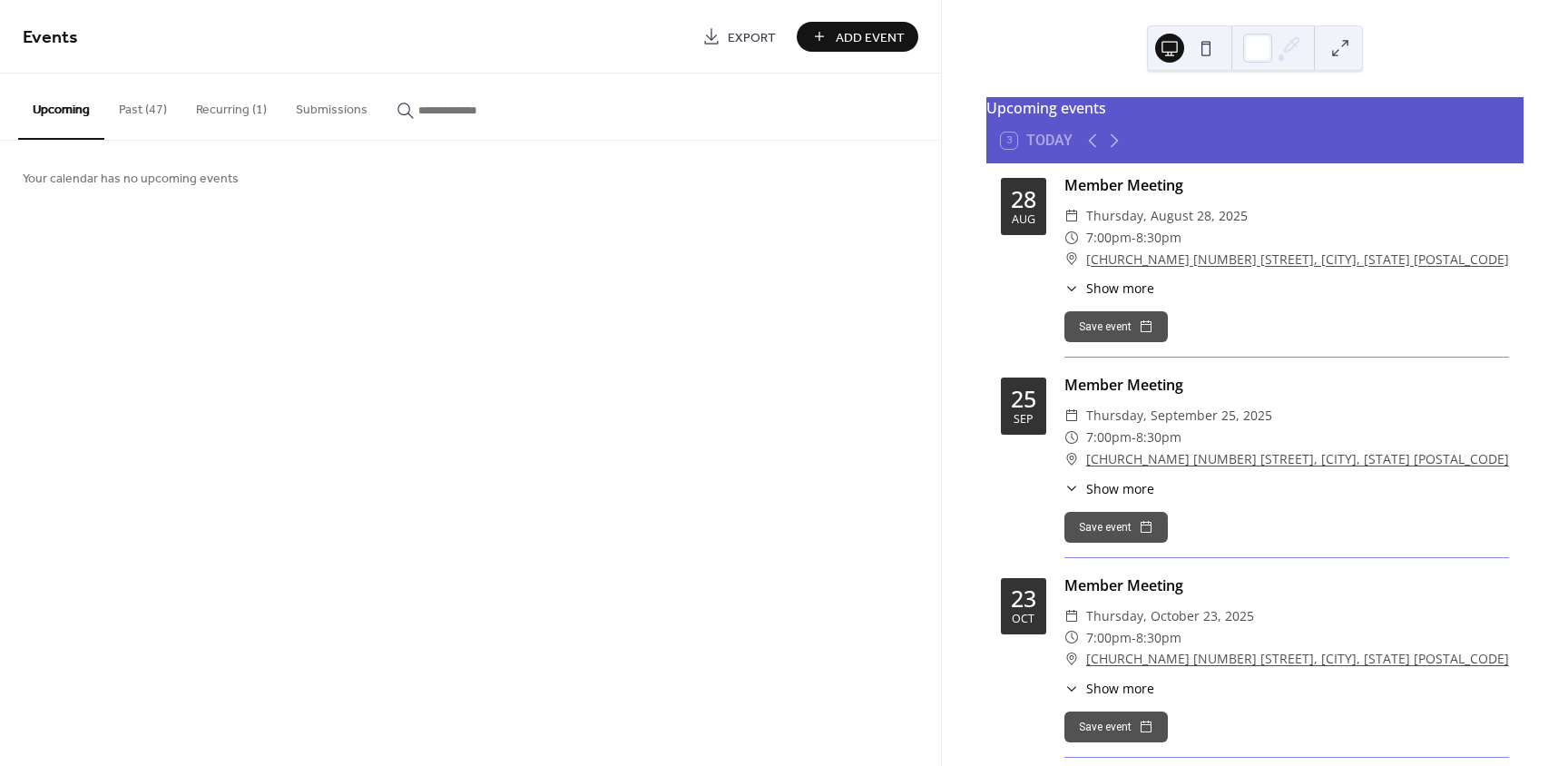 click on "Add Event" at bounding box center (870, 37) 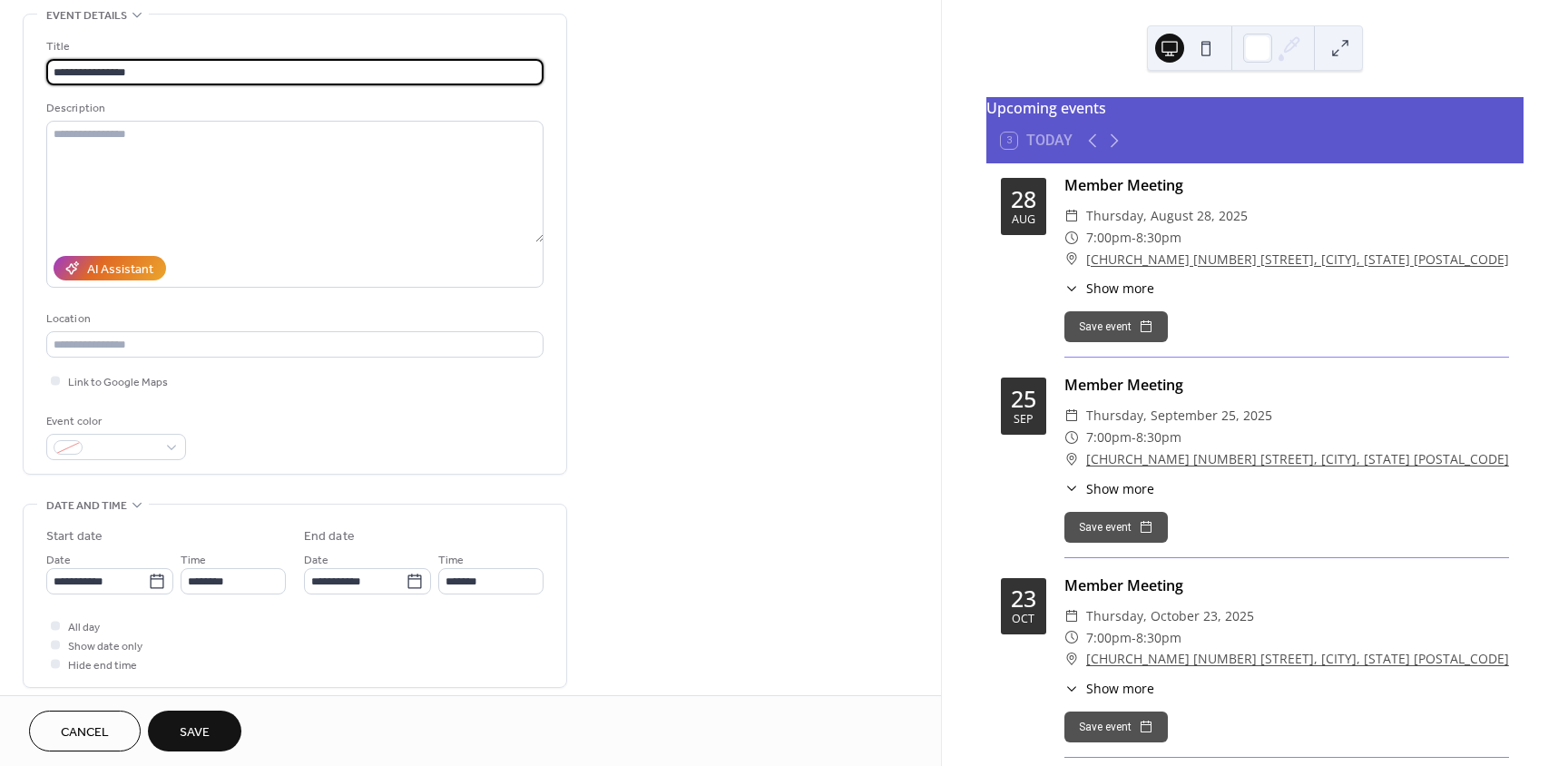 scroll, scrollTop: 91, scrollLeft: 0, axis: vertical 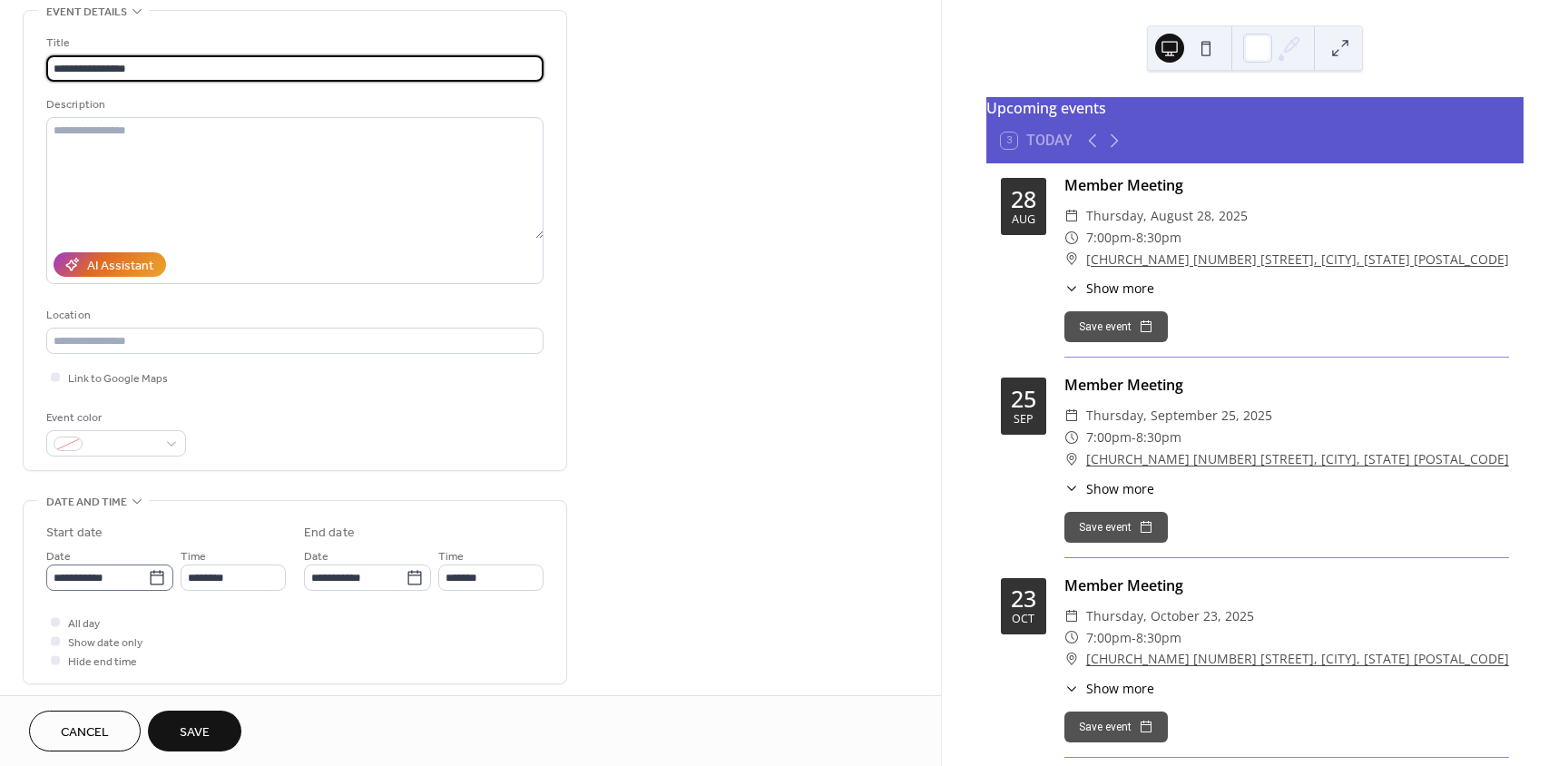 type on "**********" 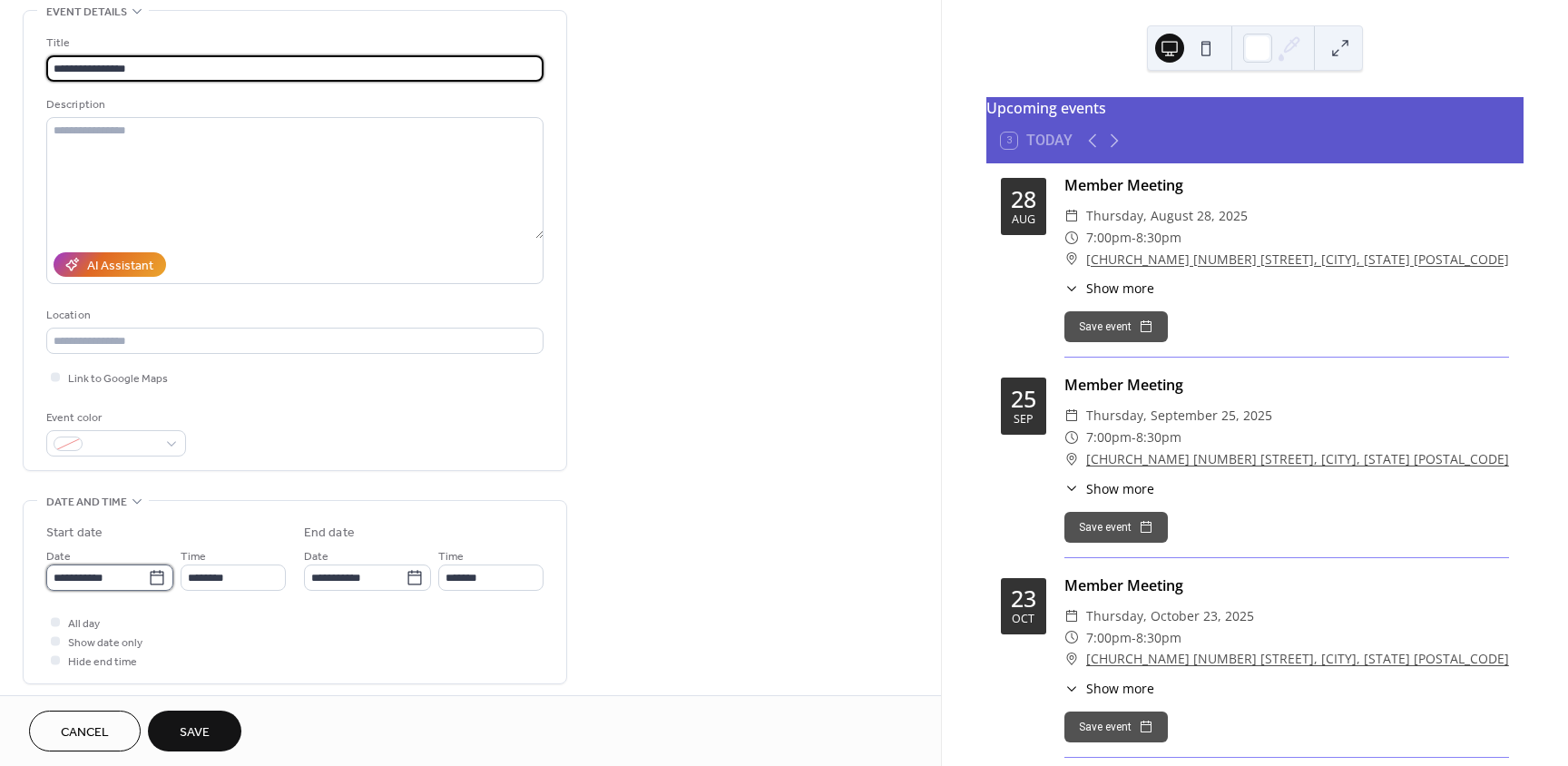 click on "**********" at bounding box center (97, 577) 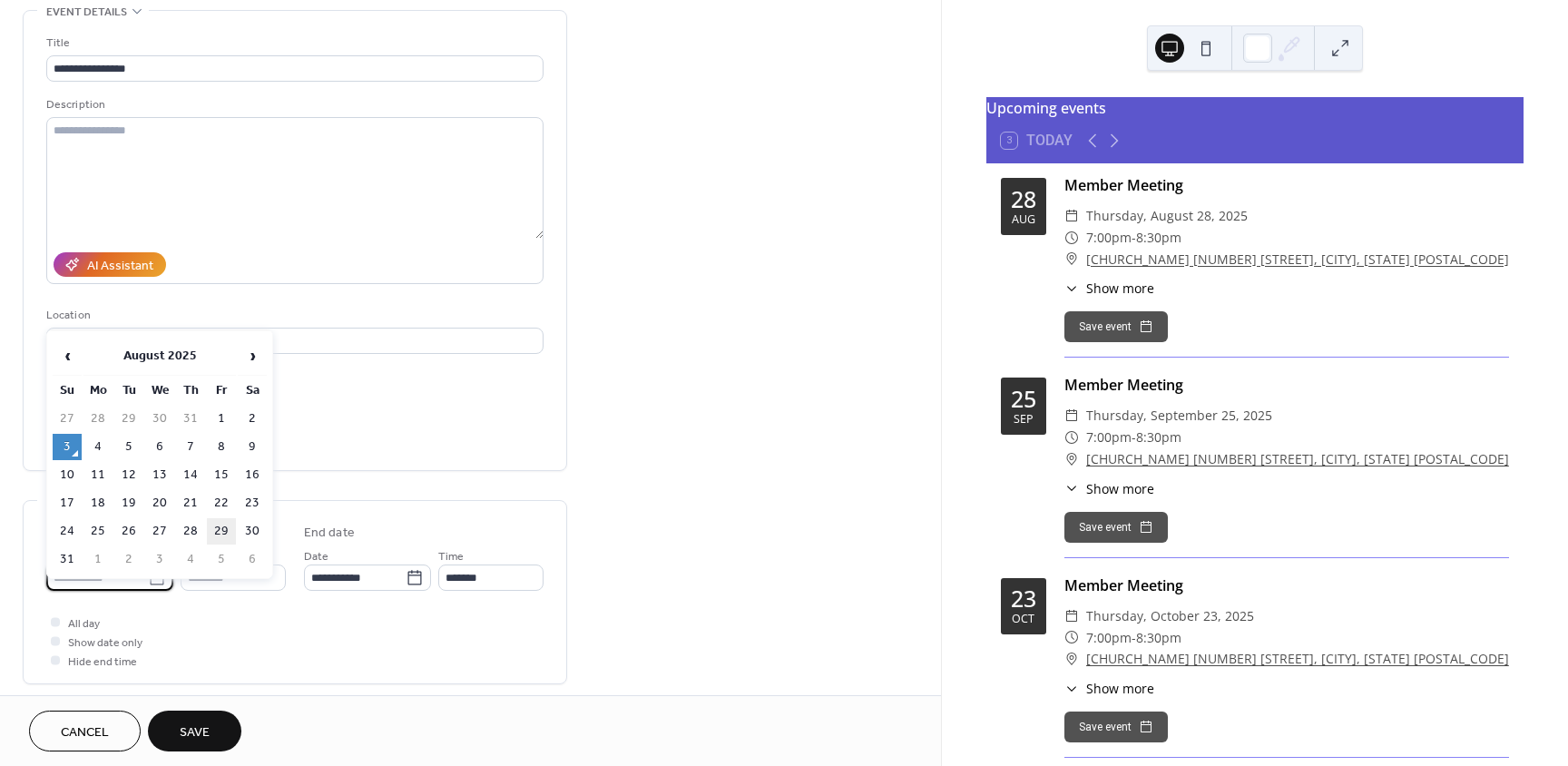 click on "29" at bounding box center [221, 531] 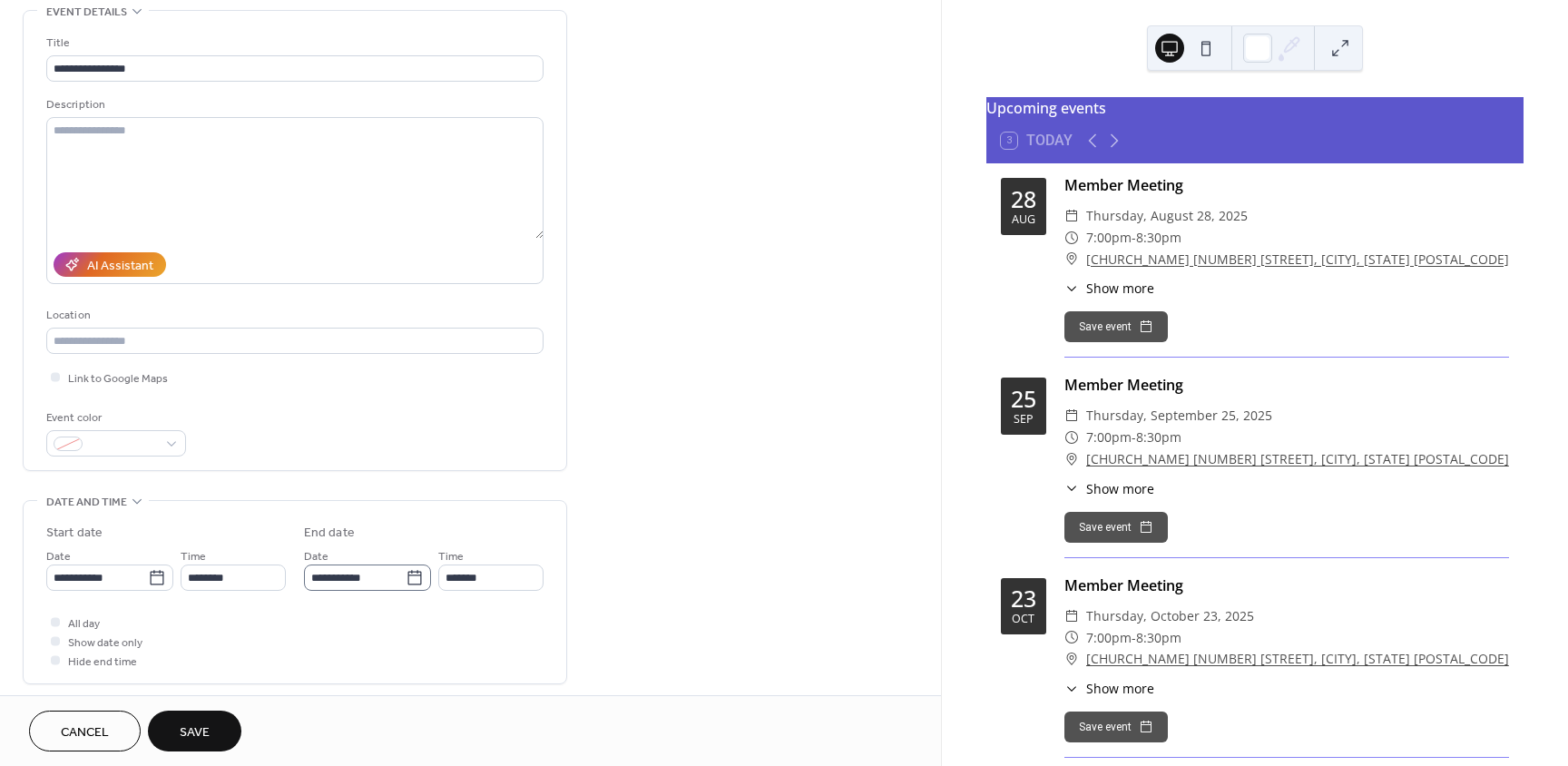 click 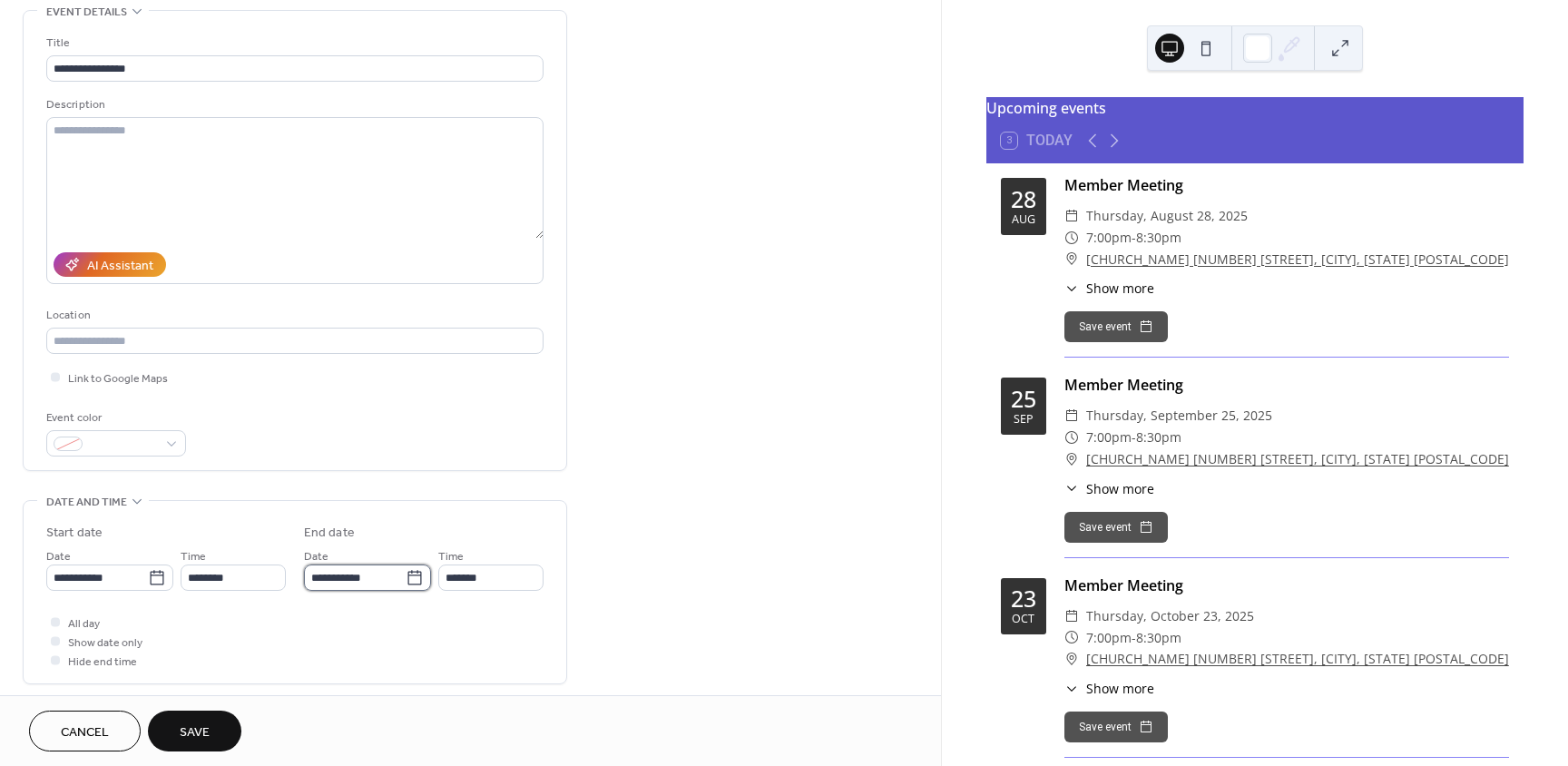 click on "**********" at bounding box center [355, 577] 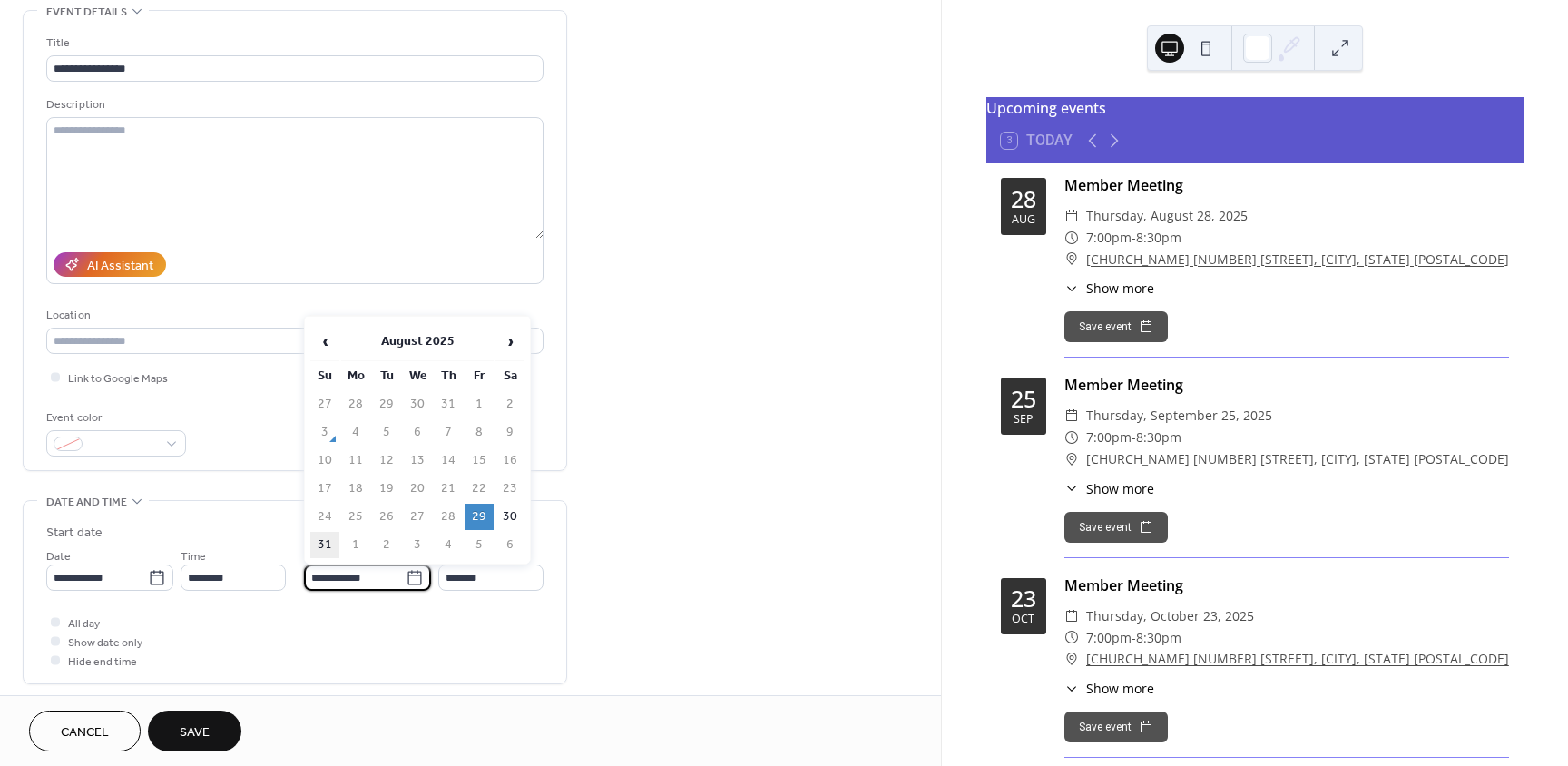 click on "31" at bounding box center (325, 545) 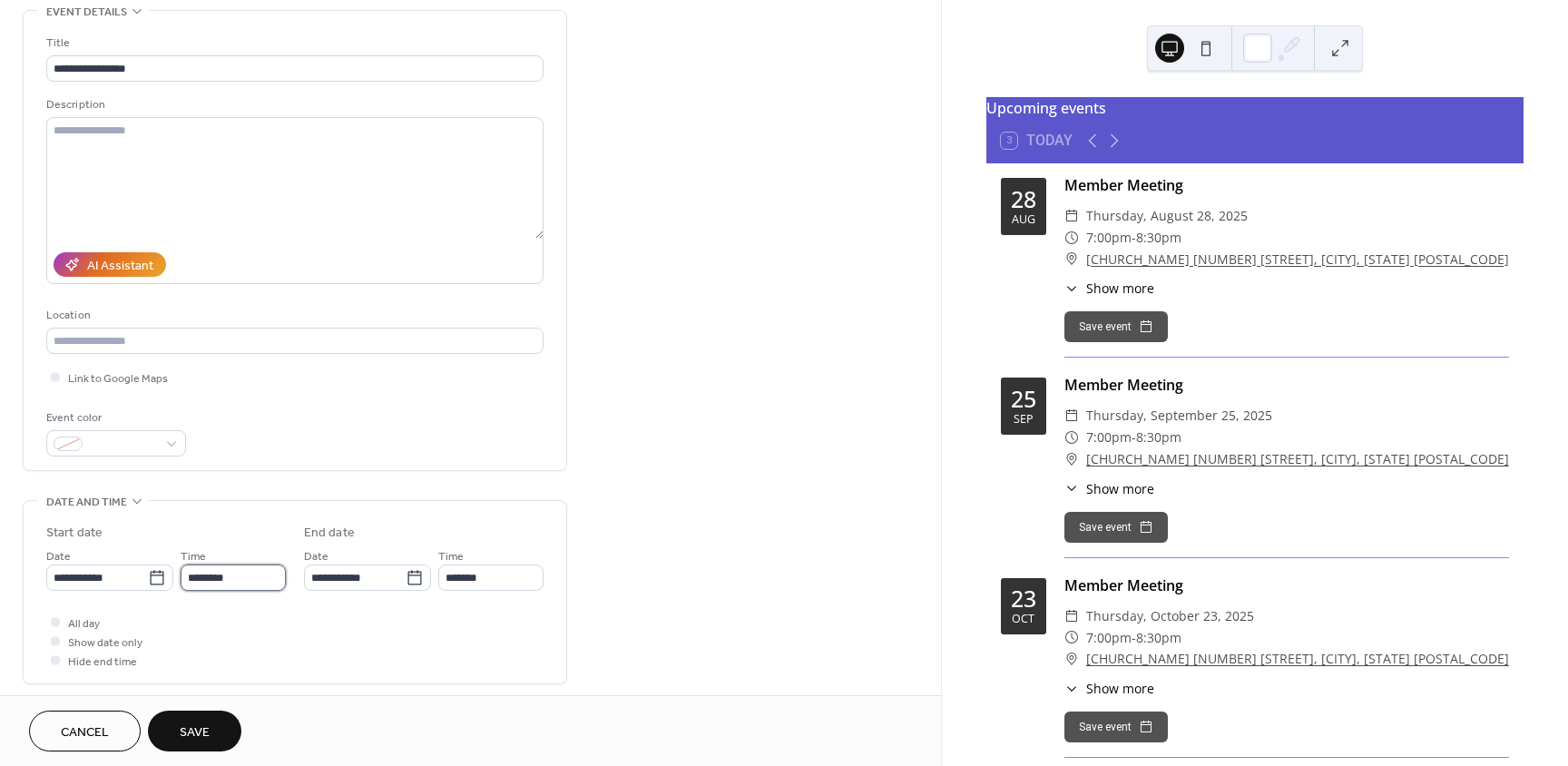 click on "********" at bounding box center (233, 577) 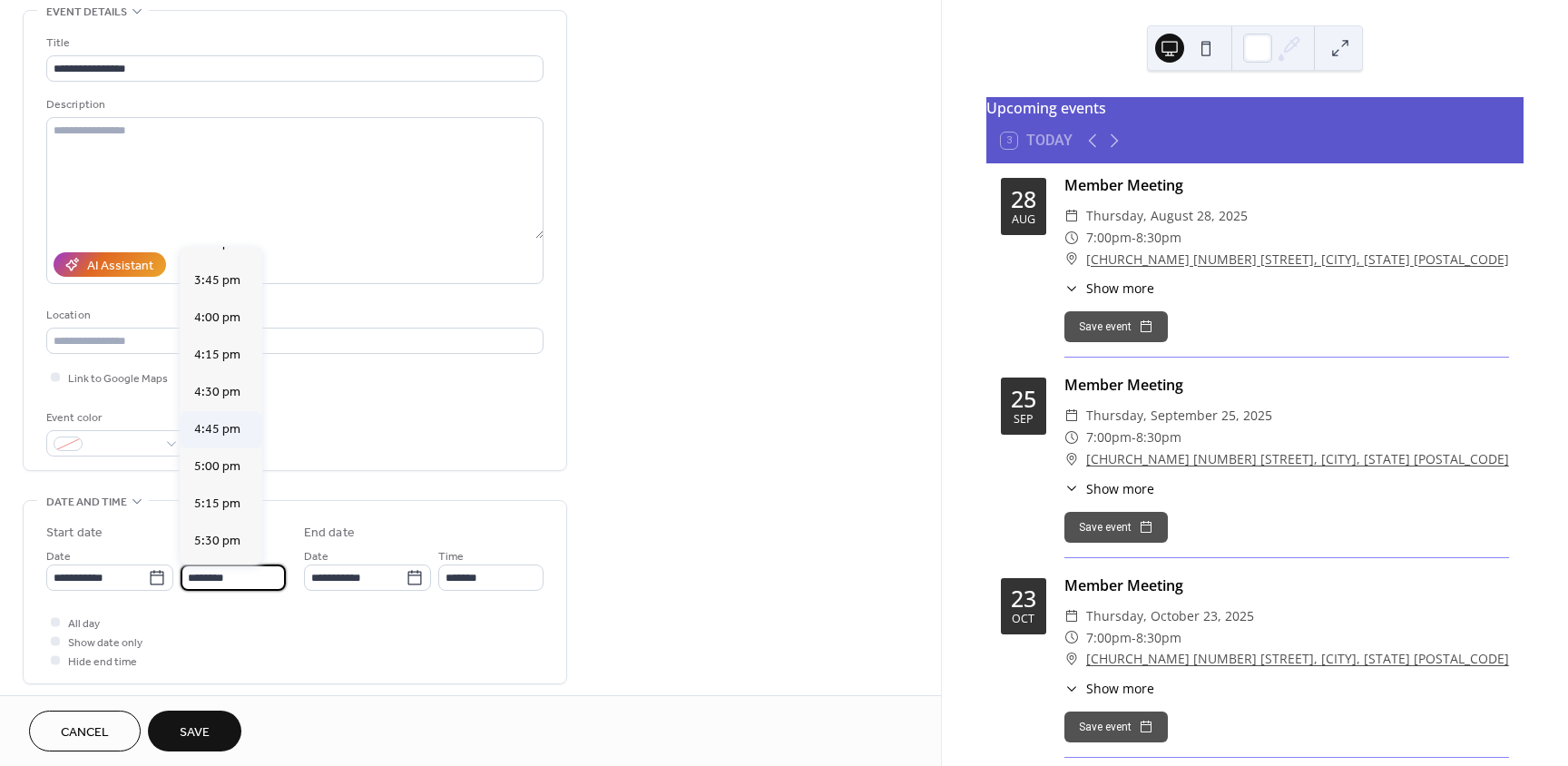 scroll, scrollTop: 2331, scrollLeft: 0, axis: vertical 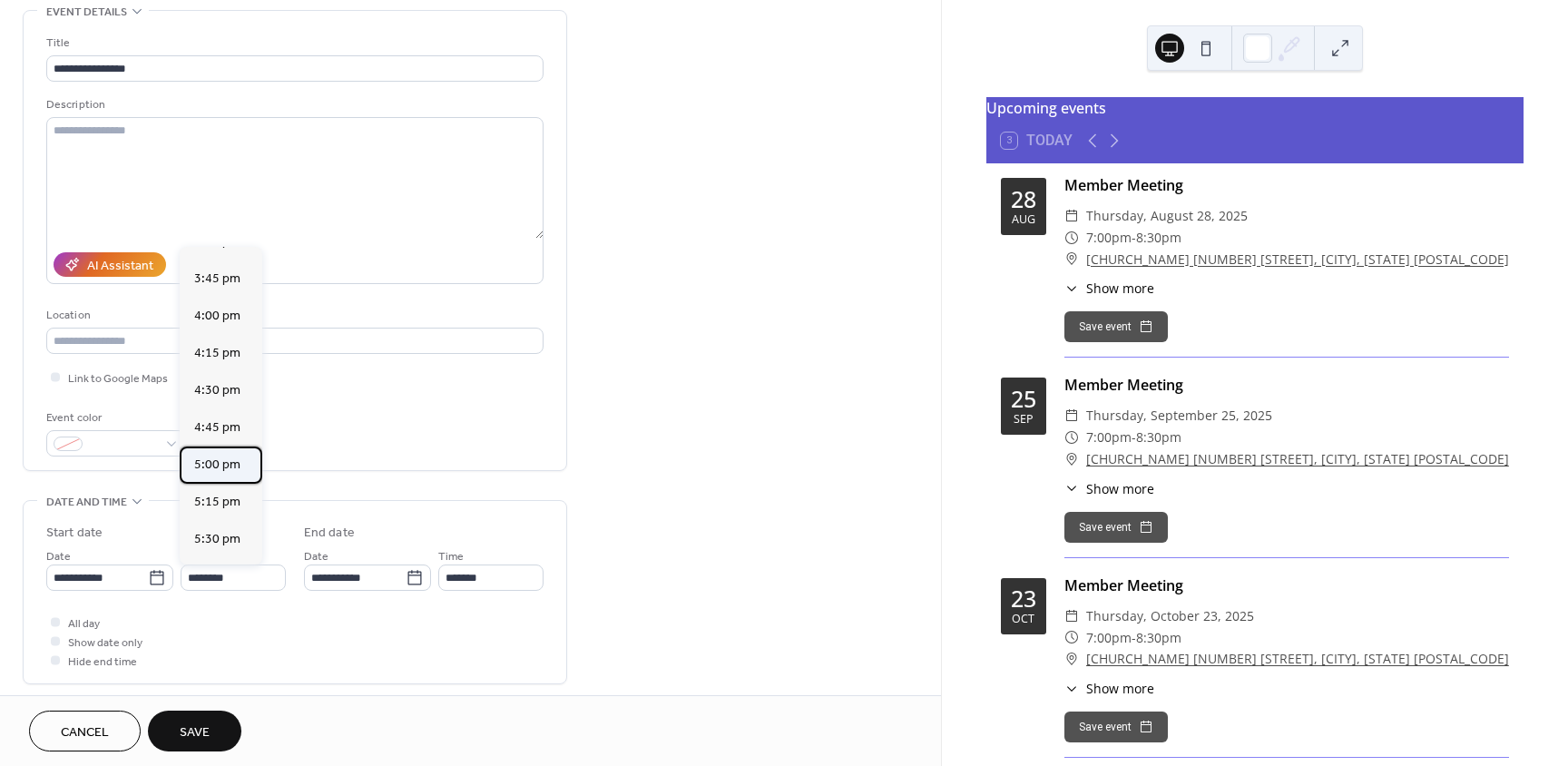 click on "5:00 pm" at bounding box center [217, 465] 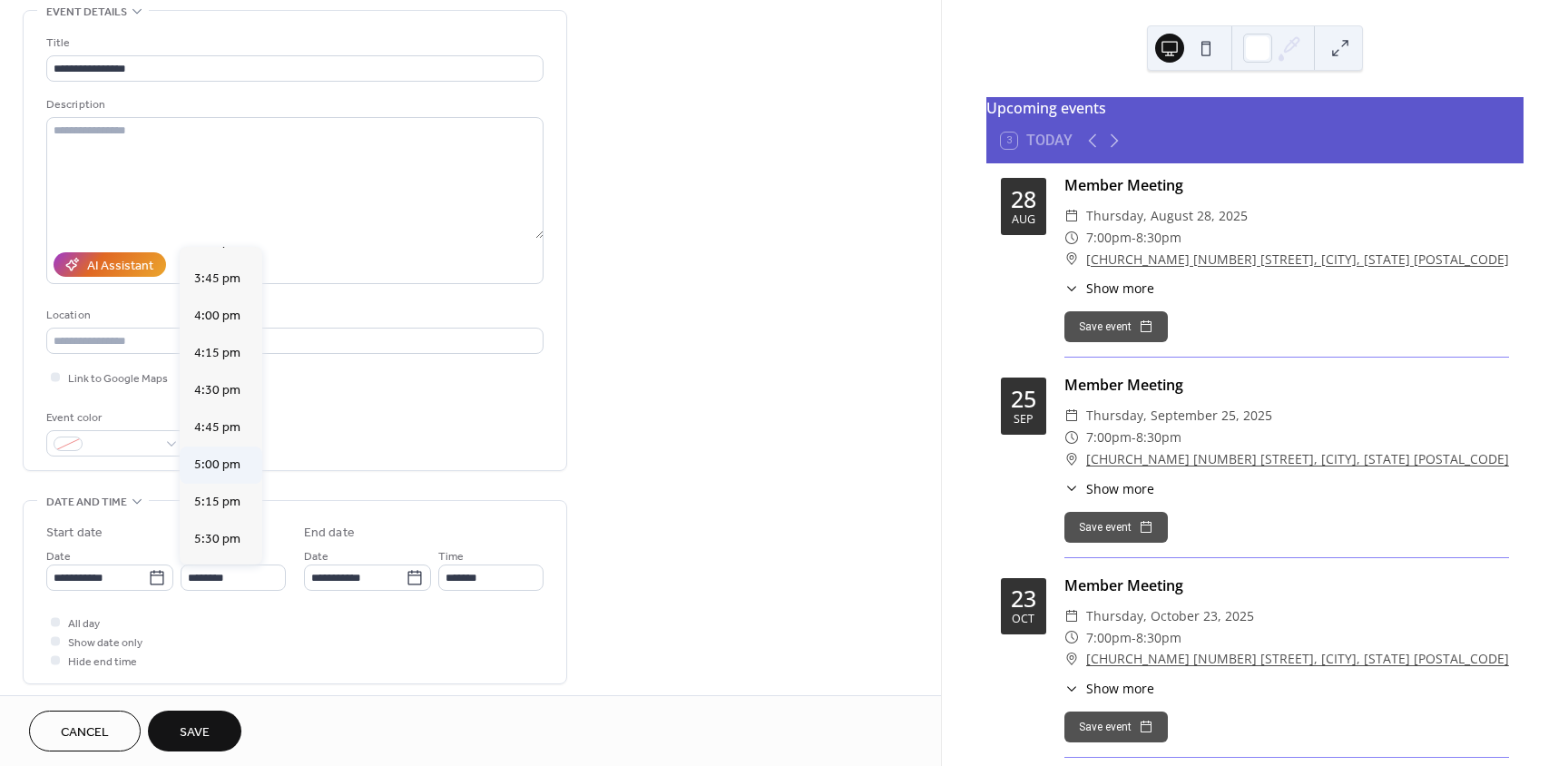 type on "*******" 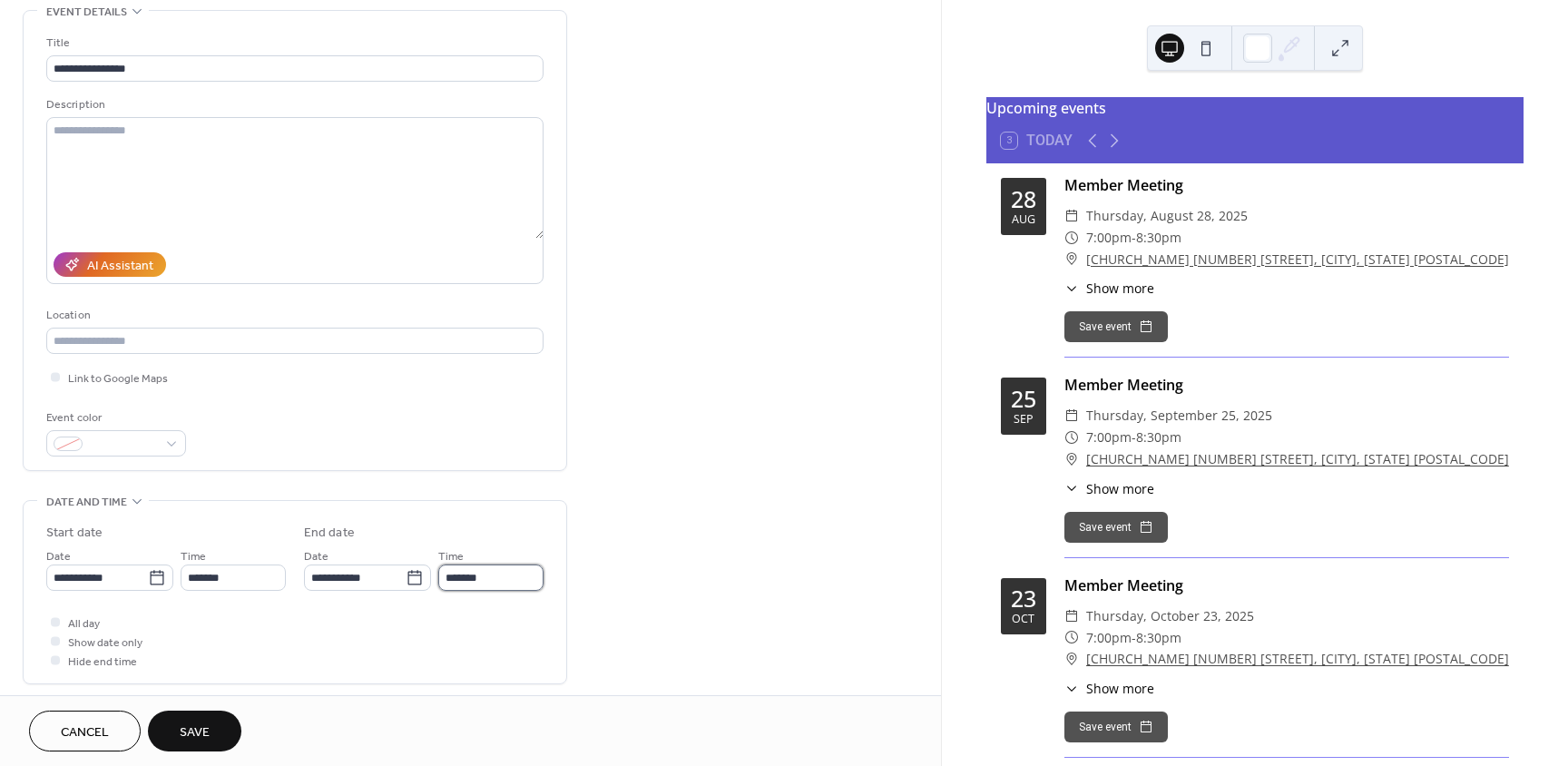 click on "*******" at bounding box center (491, 577) 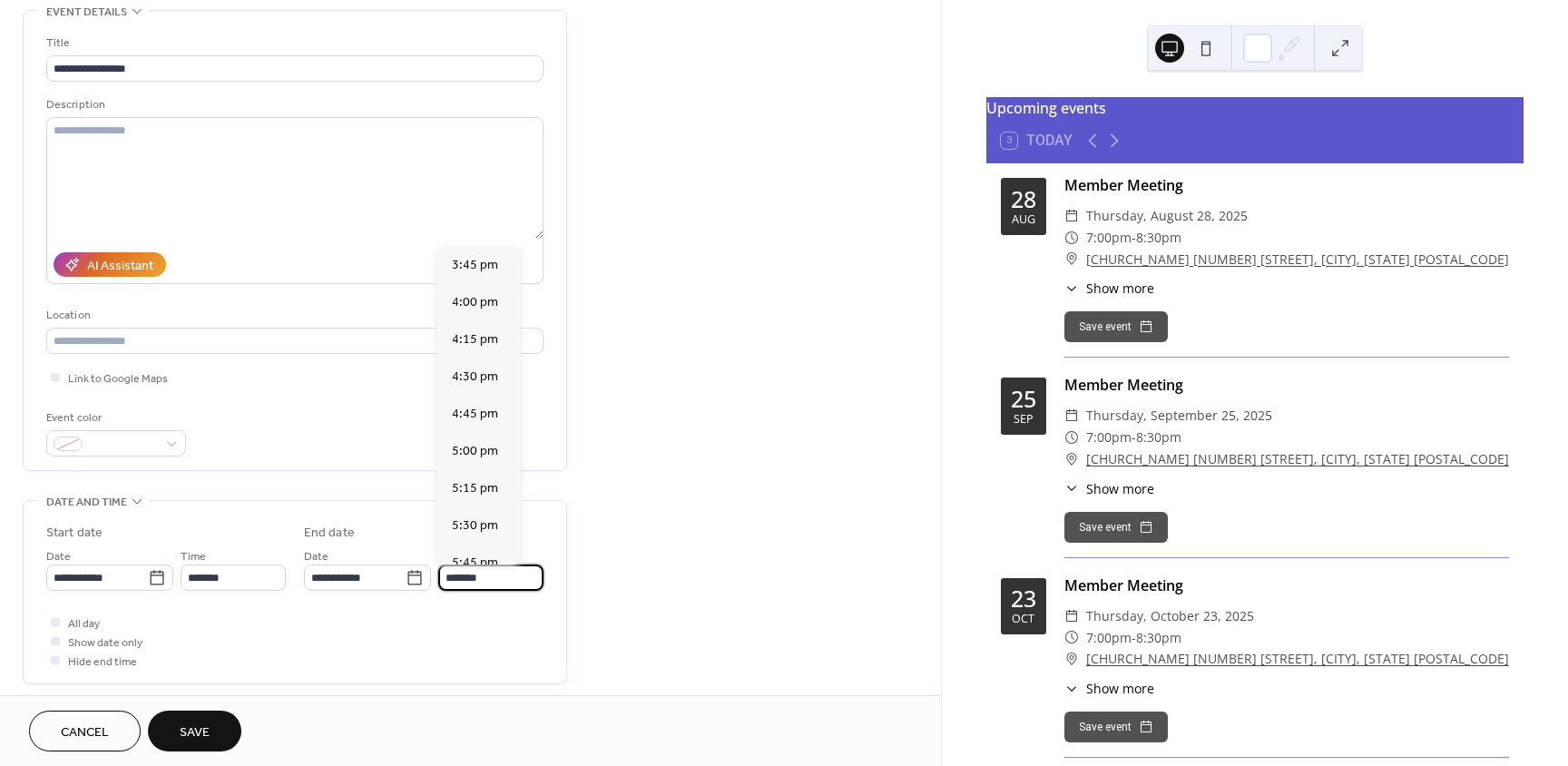 scroll, scrollTop: 2316, scrollLeft: 0, axis: vertical 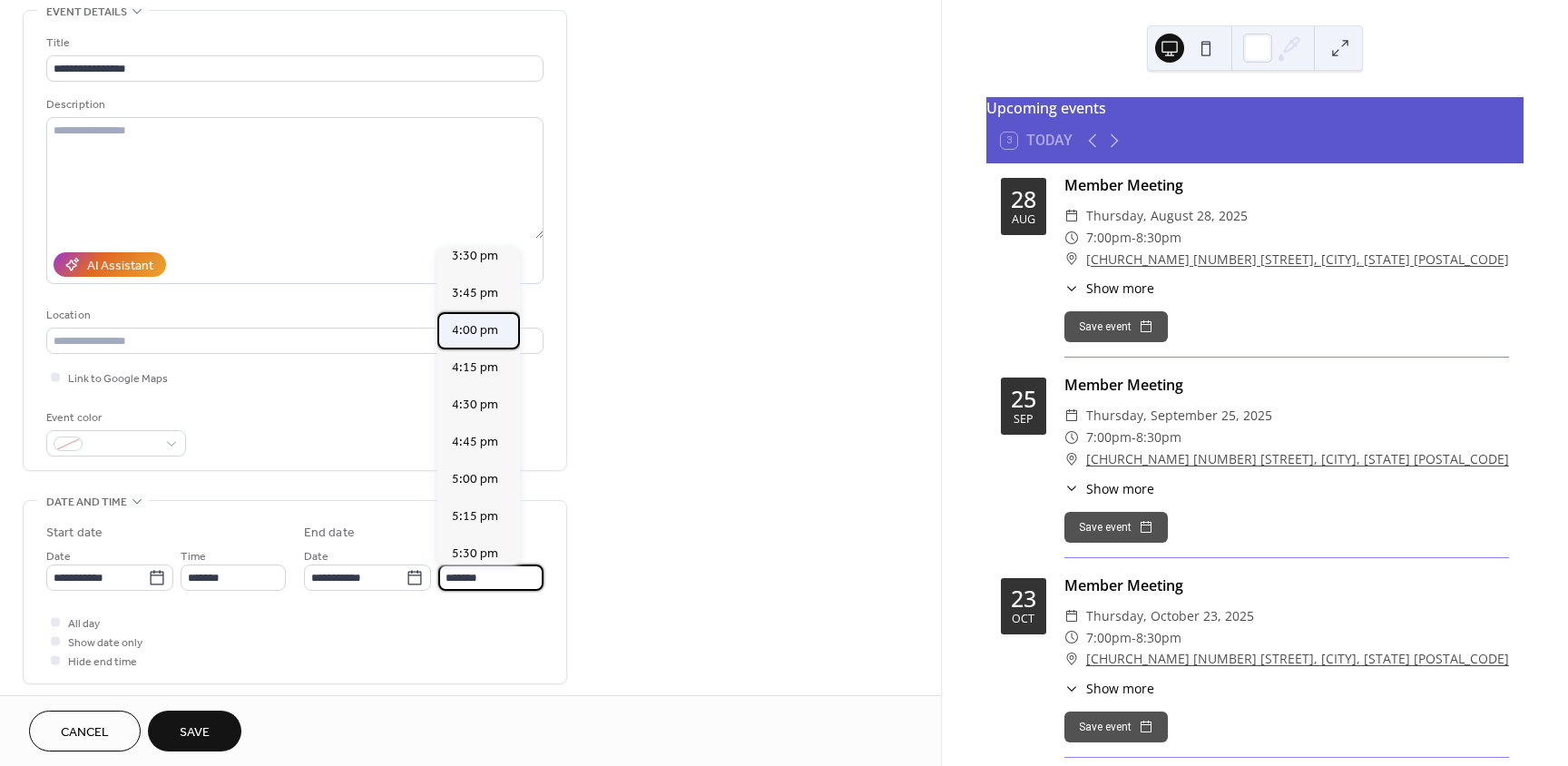 click on "4:00 pm" at bounding box center [475, 330] 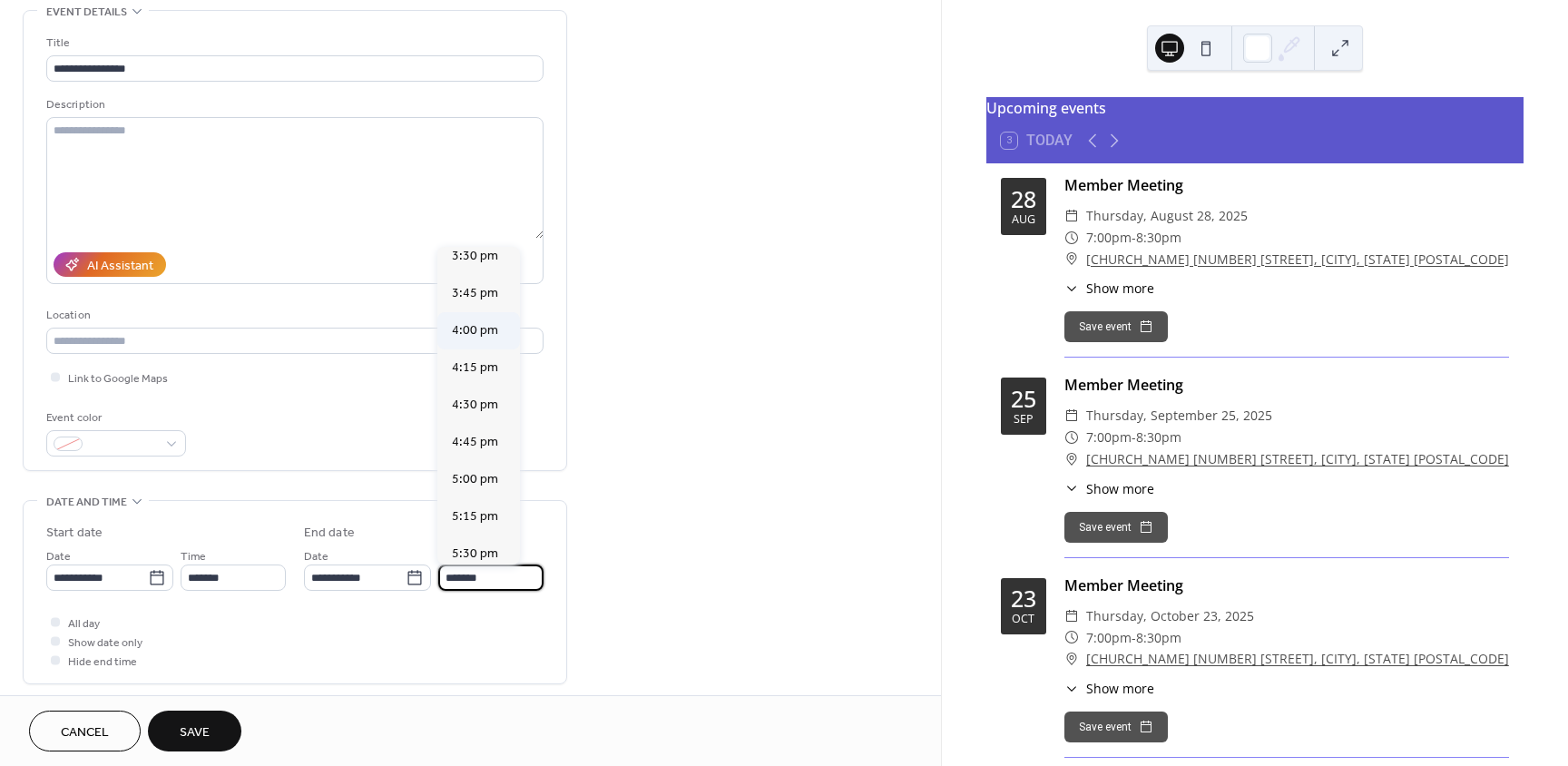 type on "*******" 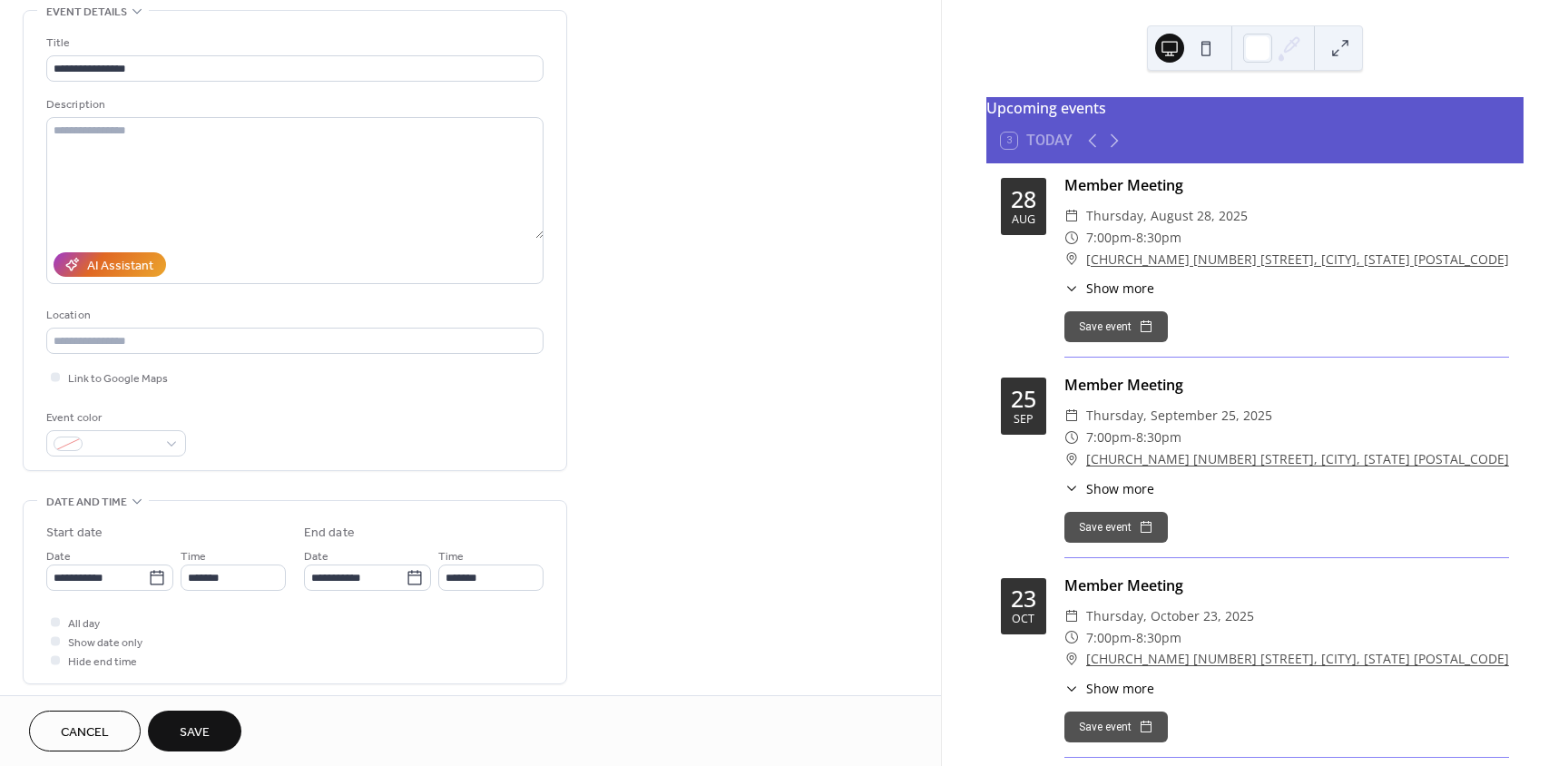 click on "Save" at bounding box center (194, 732) 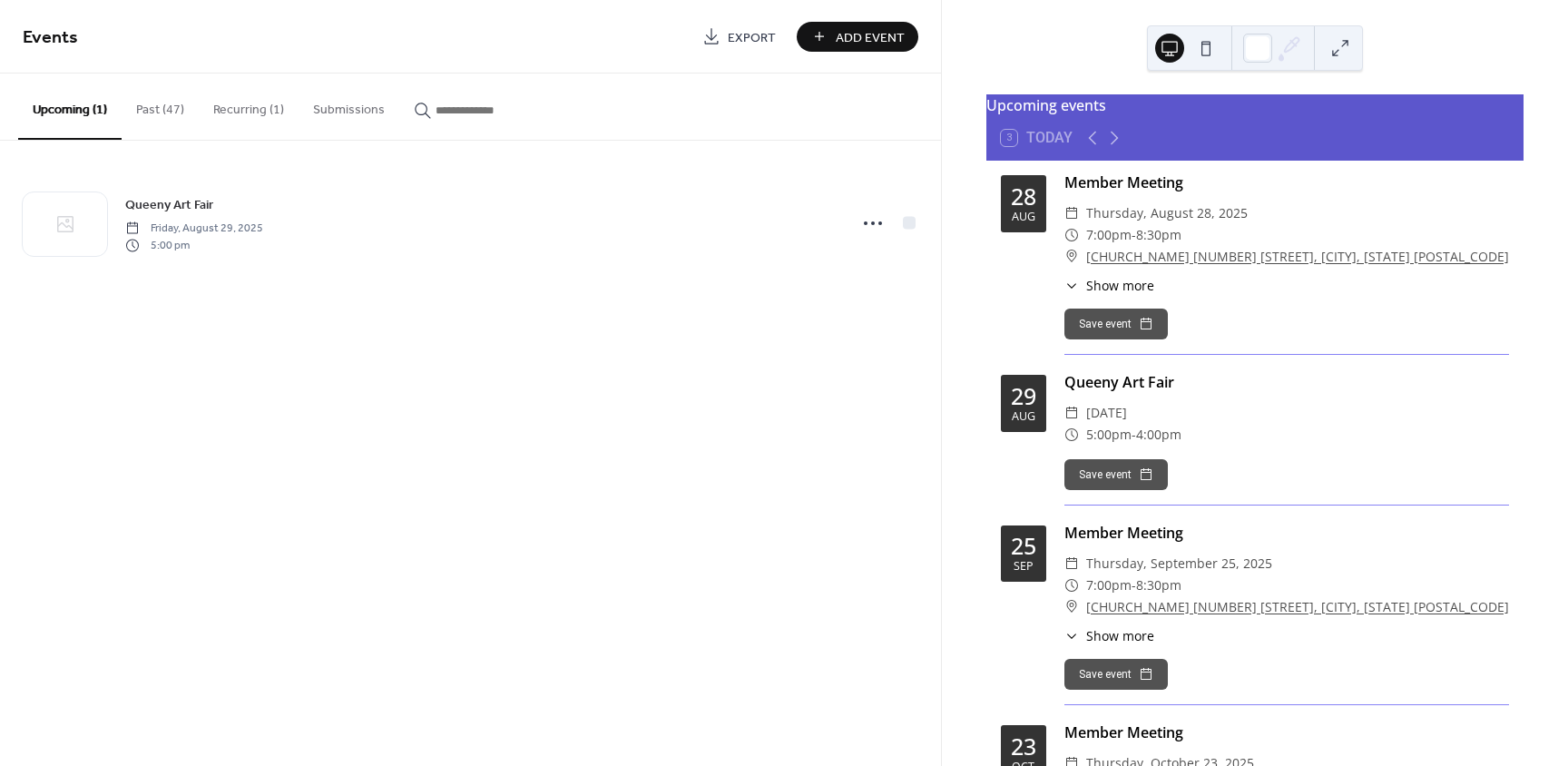 scroll, scrollTop: 0, scrollLeft: 0, axis: both 